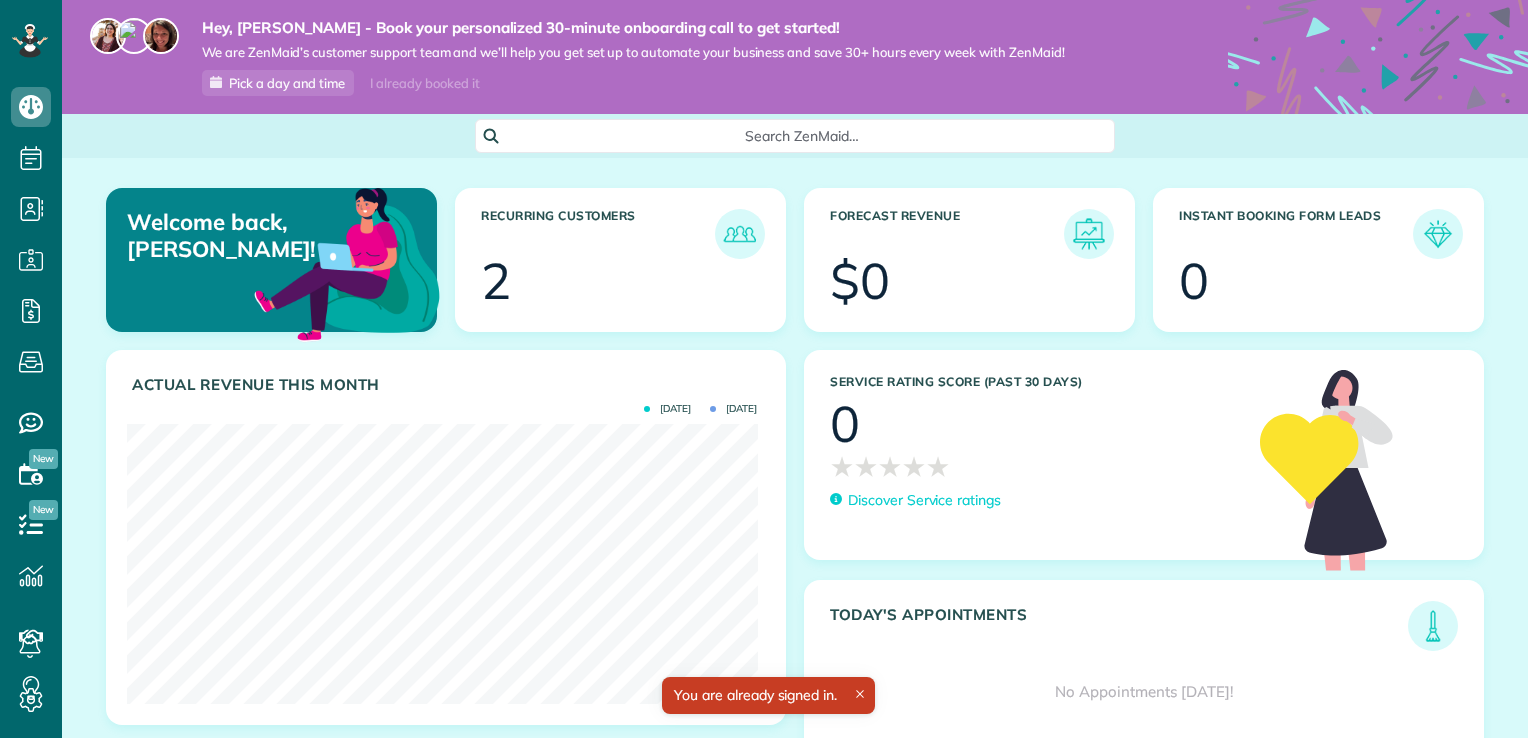 scroll, scrollTop: 0, scrollLeft: 0, axis: both 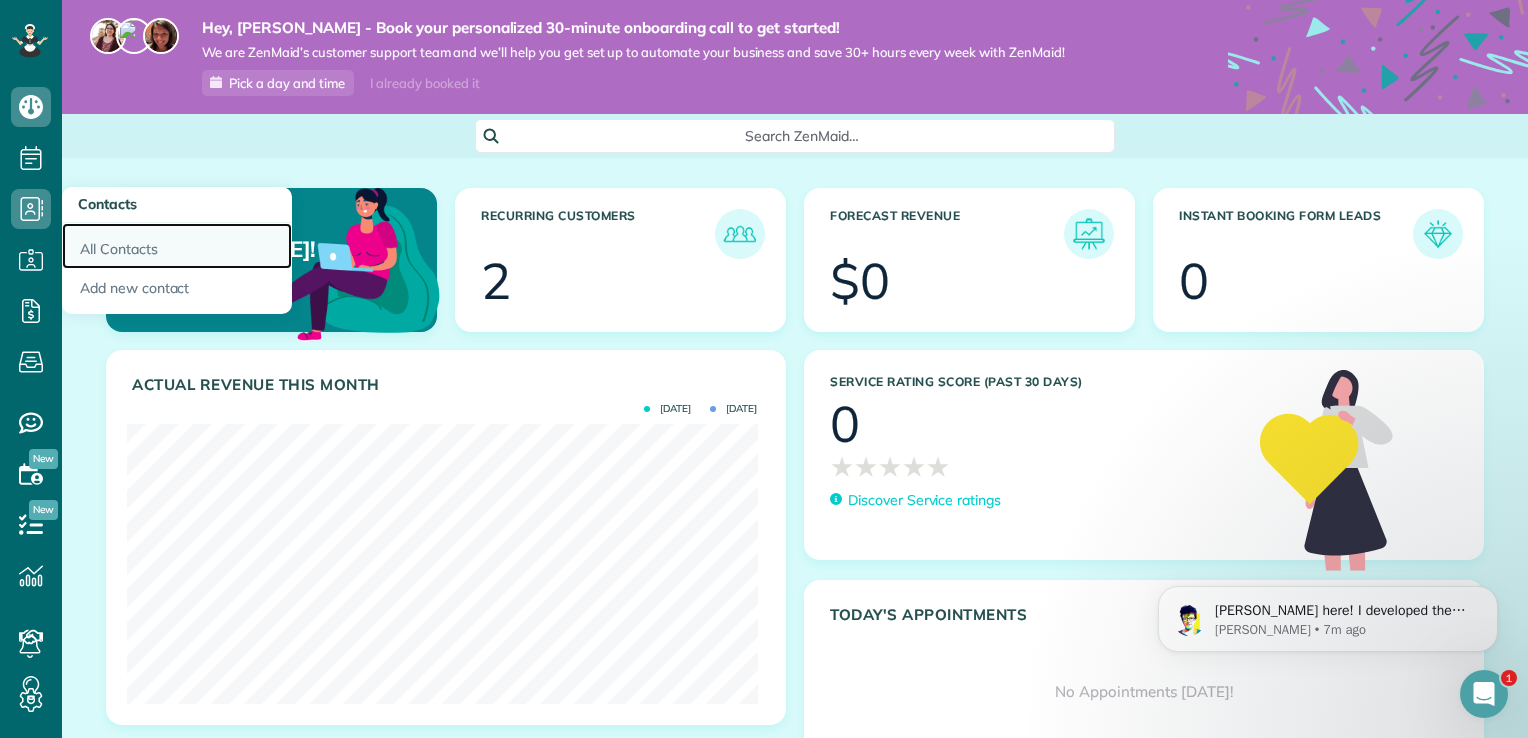 click on "All Contacts" at bounding box center (177, 246) 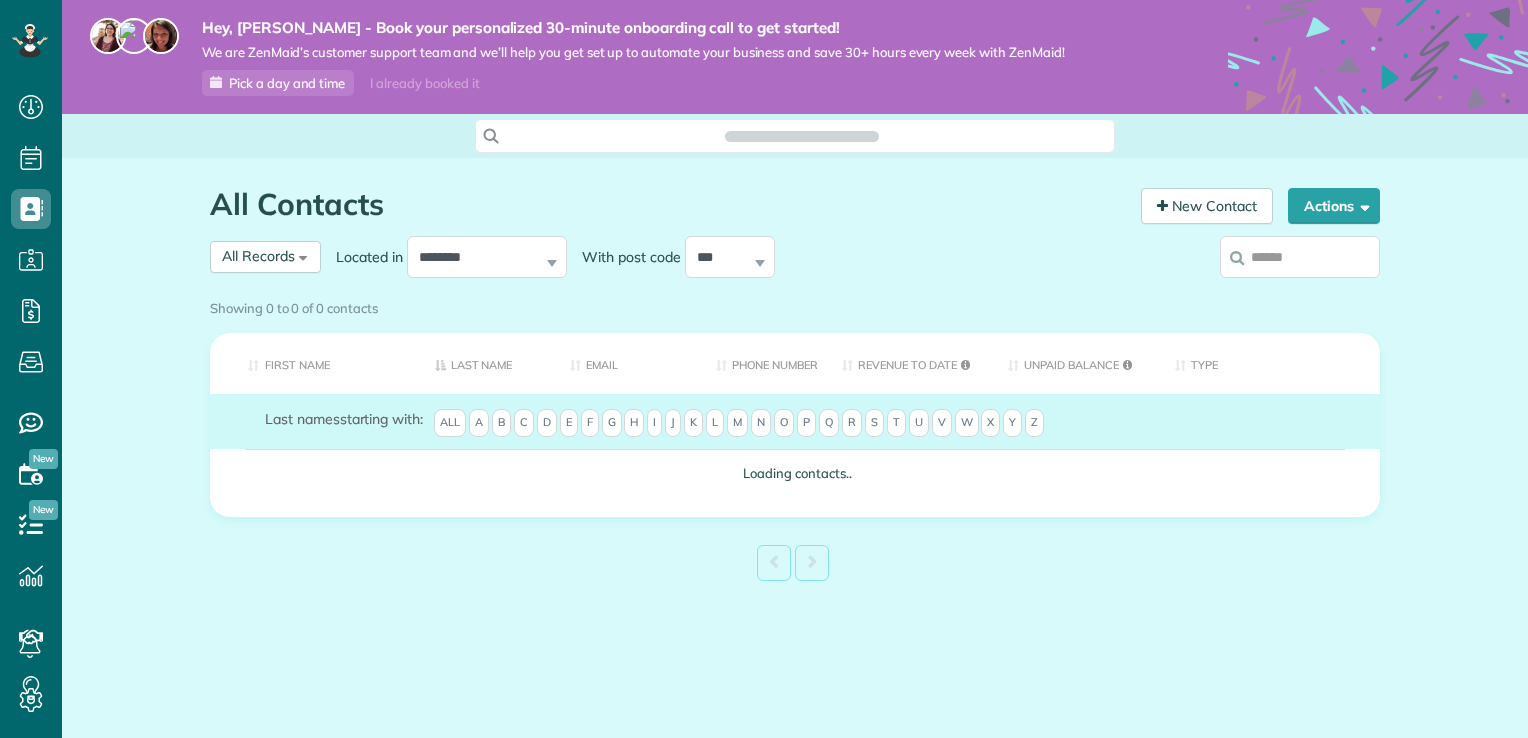 scroll, scrollTop: 0, scrollLeft: 0, axis: both 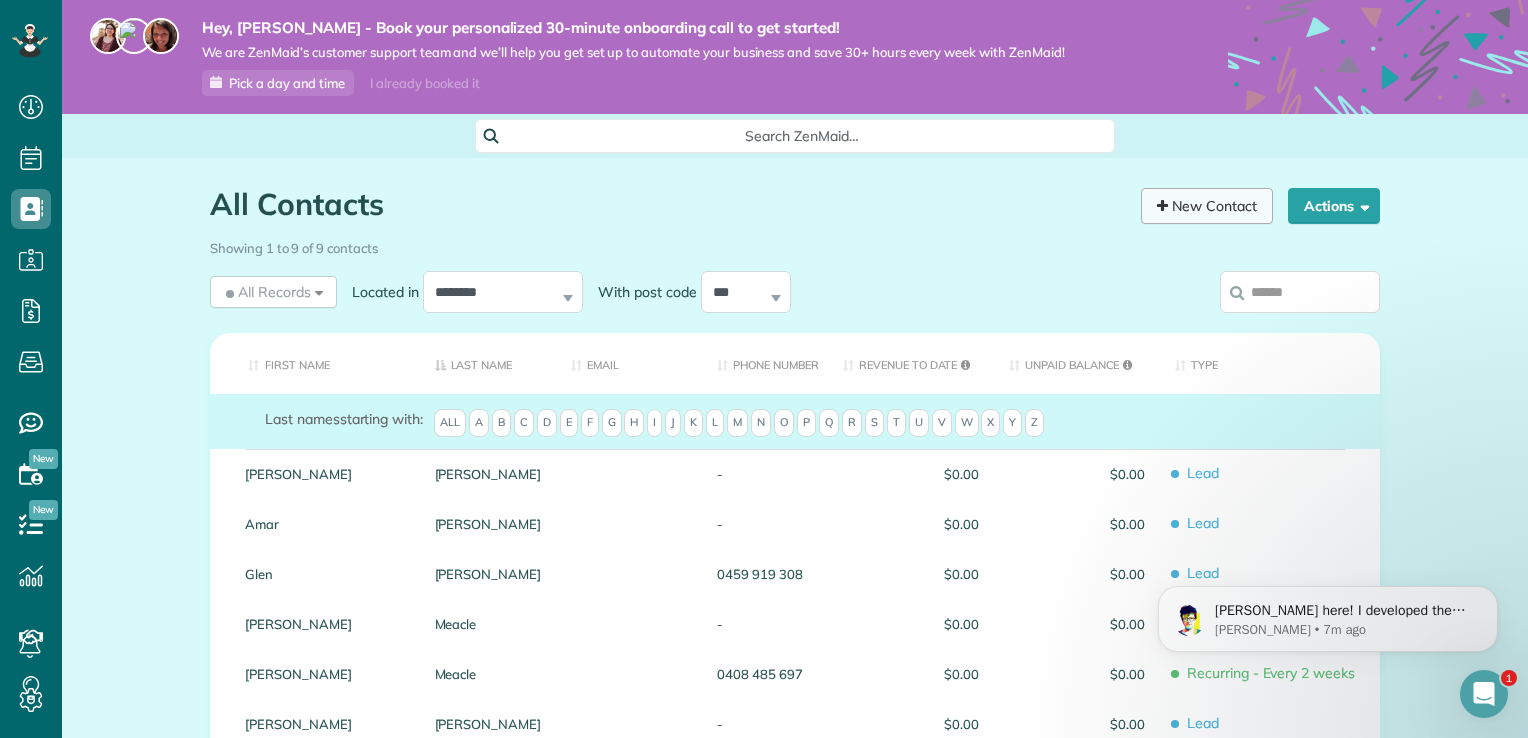 click on "New Contact" at bounding box center [1207, 206] 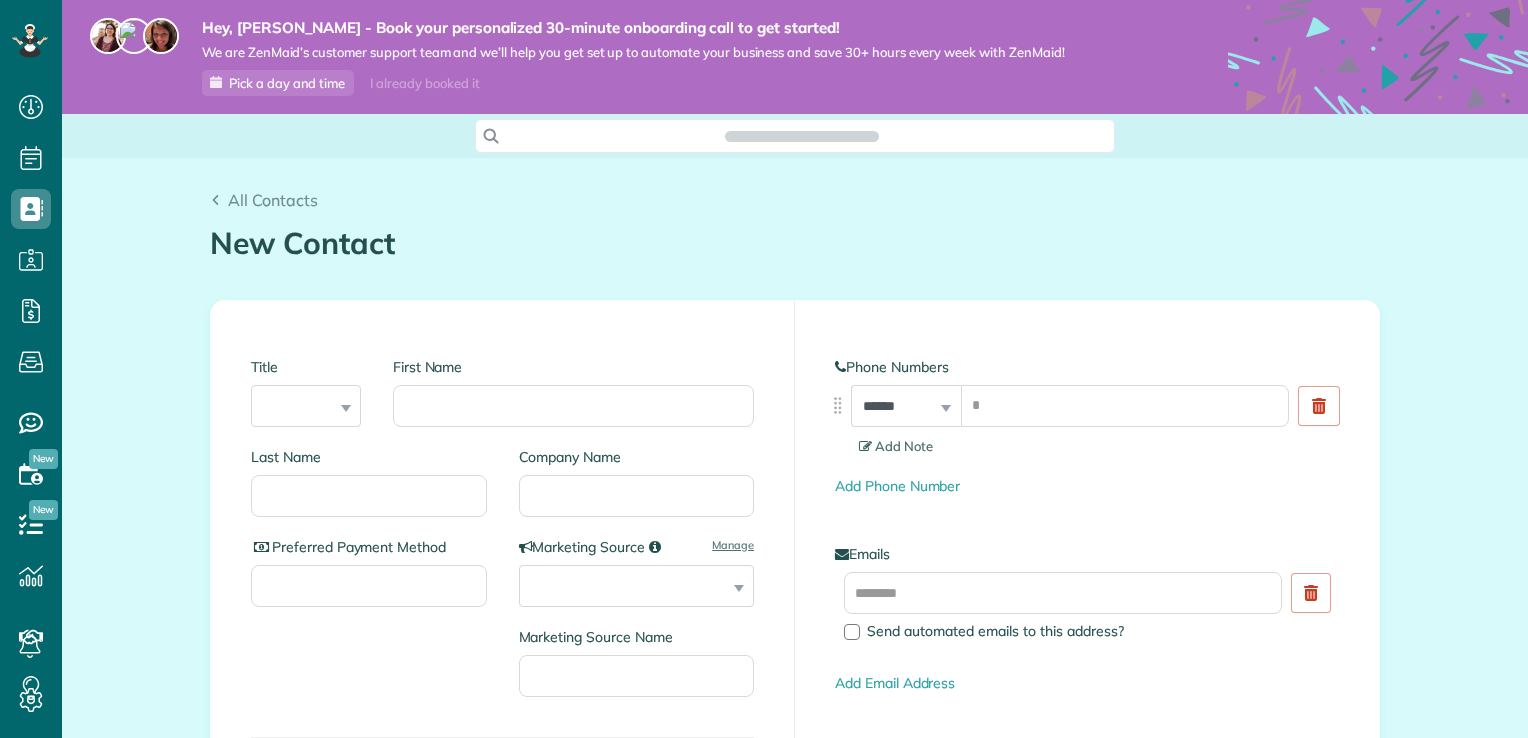 scroll, scrollTop: 0, scrollLeft: 0, axis: both 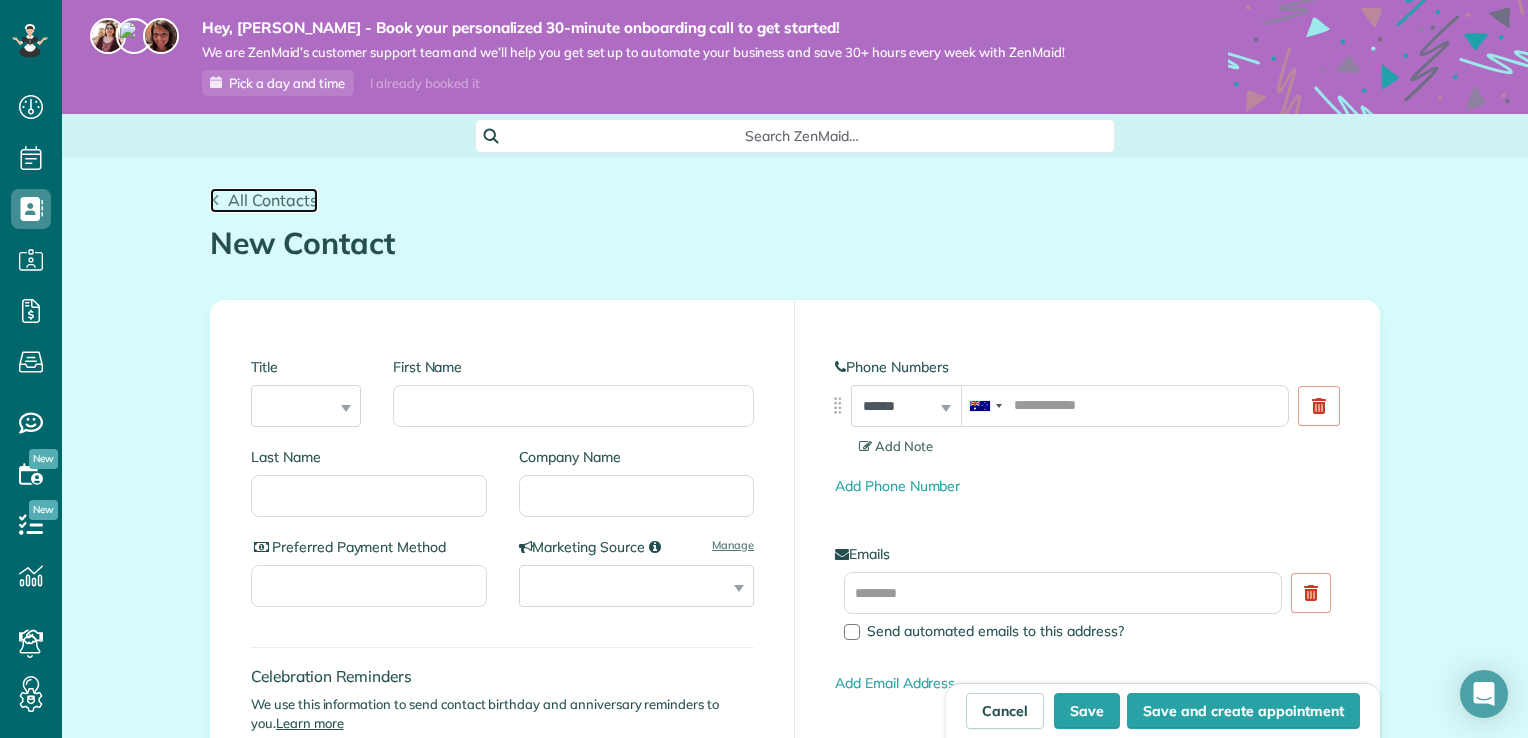 click on "All Contacts" at bounding box center [273, 200] 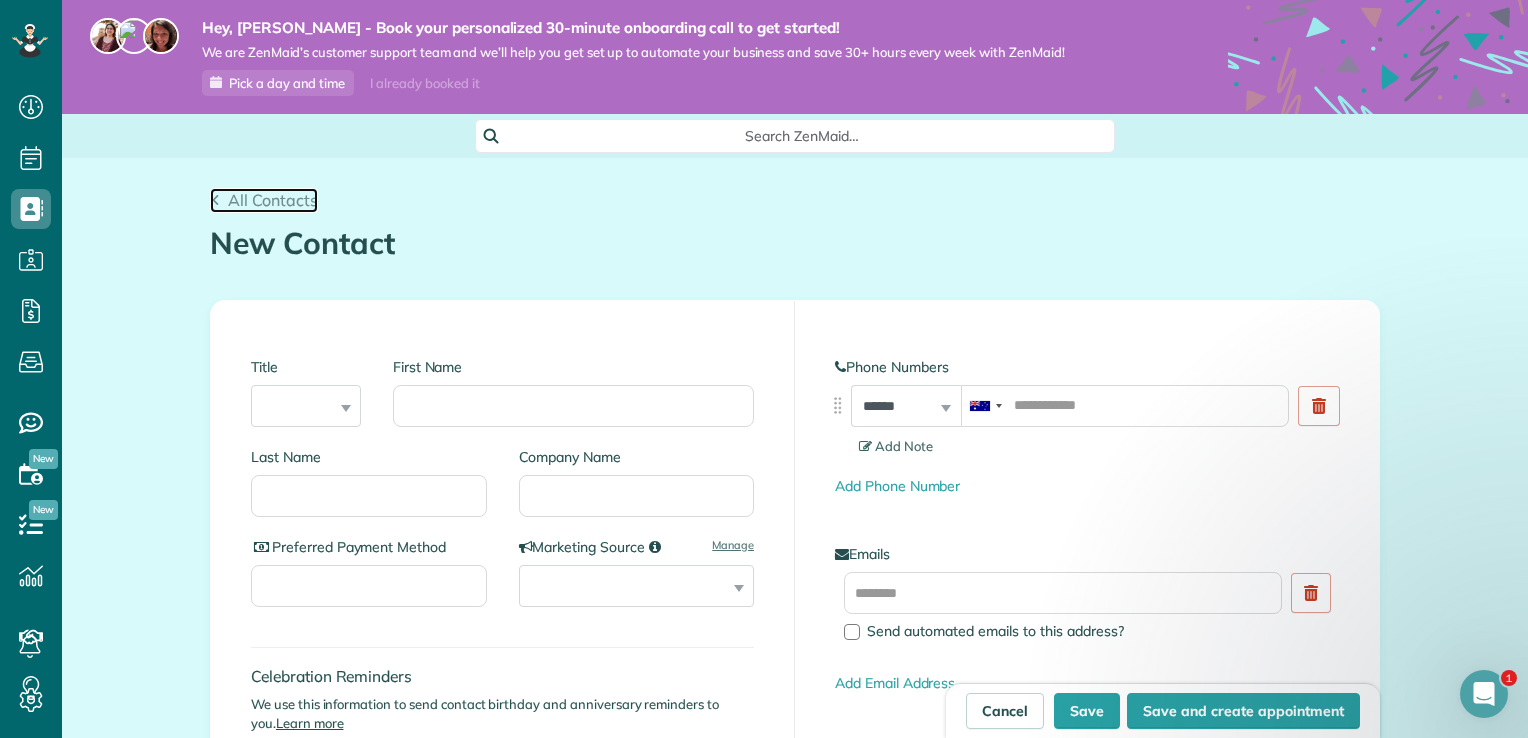 scroll, scrollTop: 0, scrollLeft: 0, axis: both 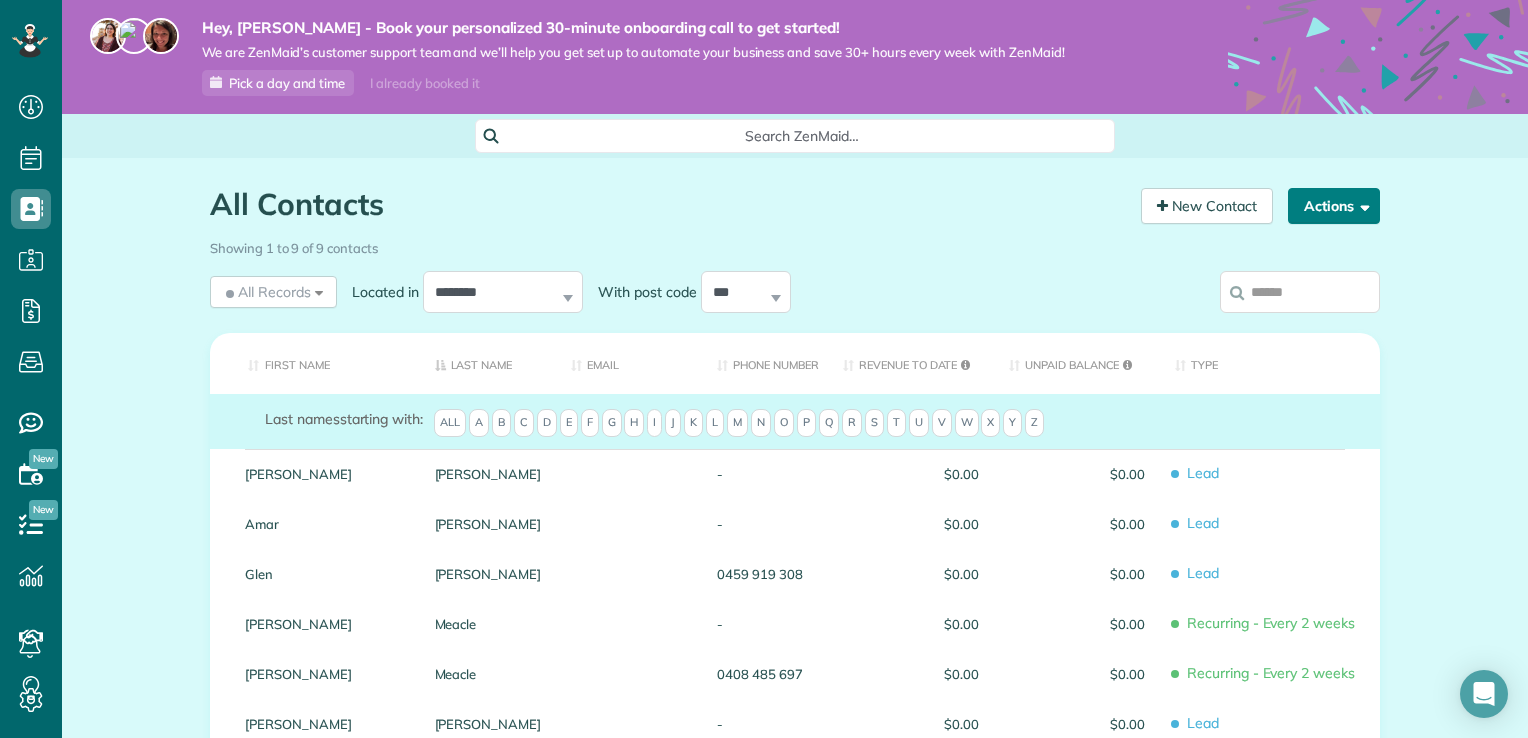 click on "Actions" at bounding box center [1334, 206] 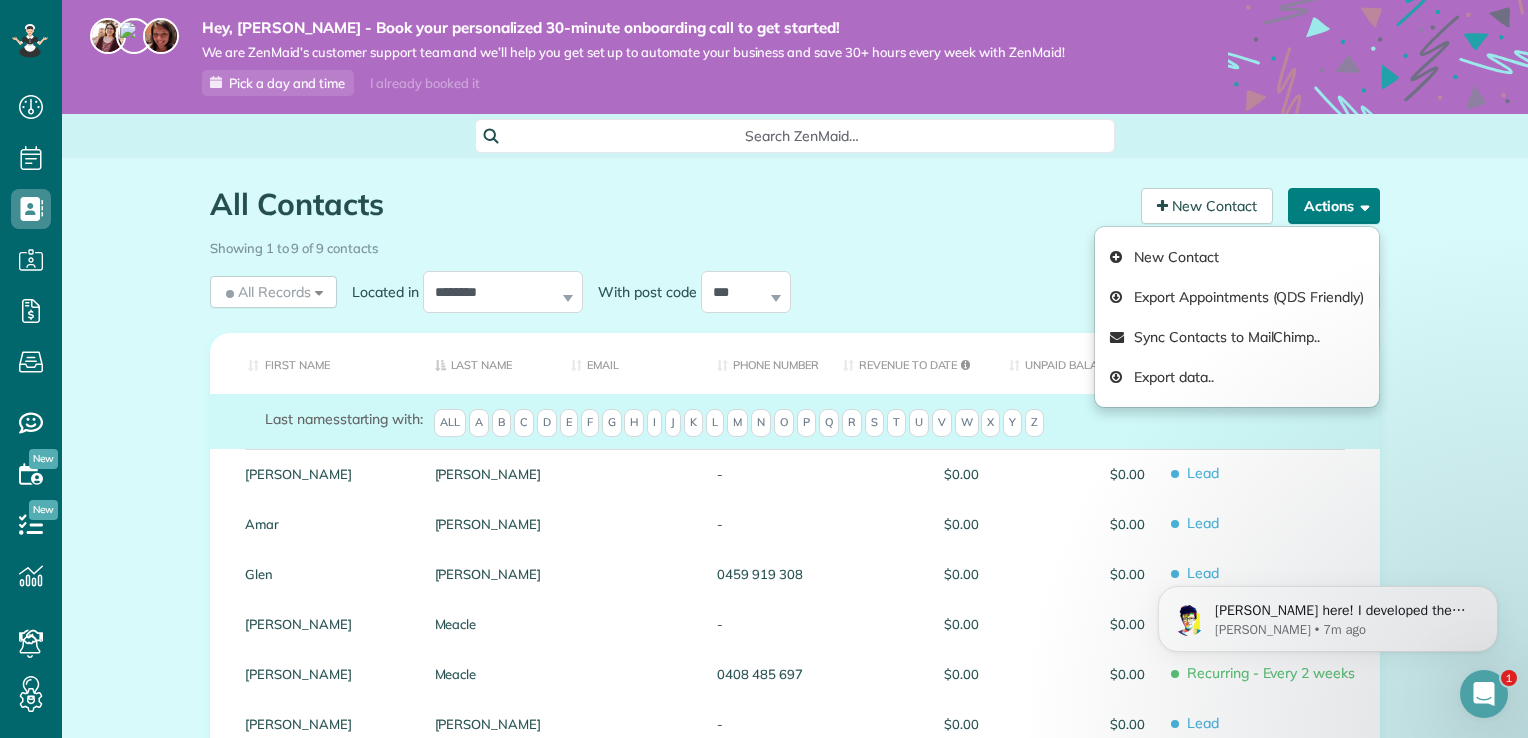 scroll, scrollTop: 0, scrollLeft: 0, axis: both 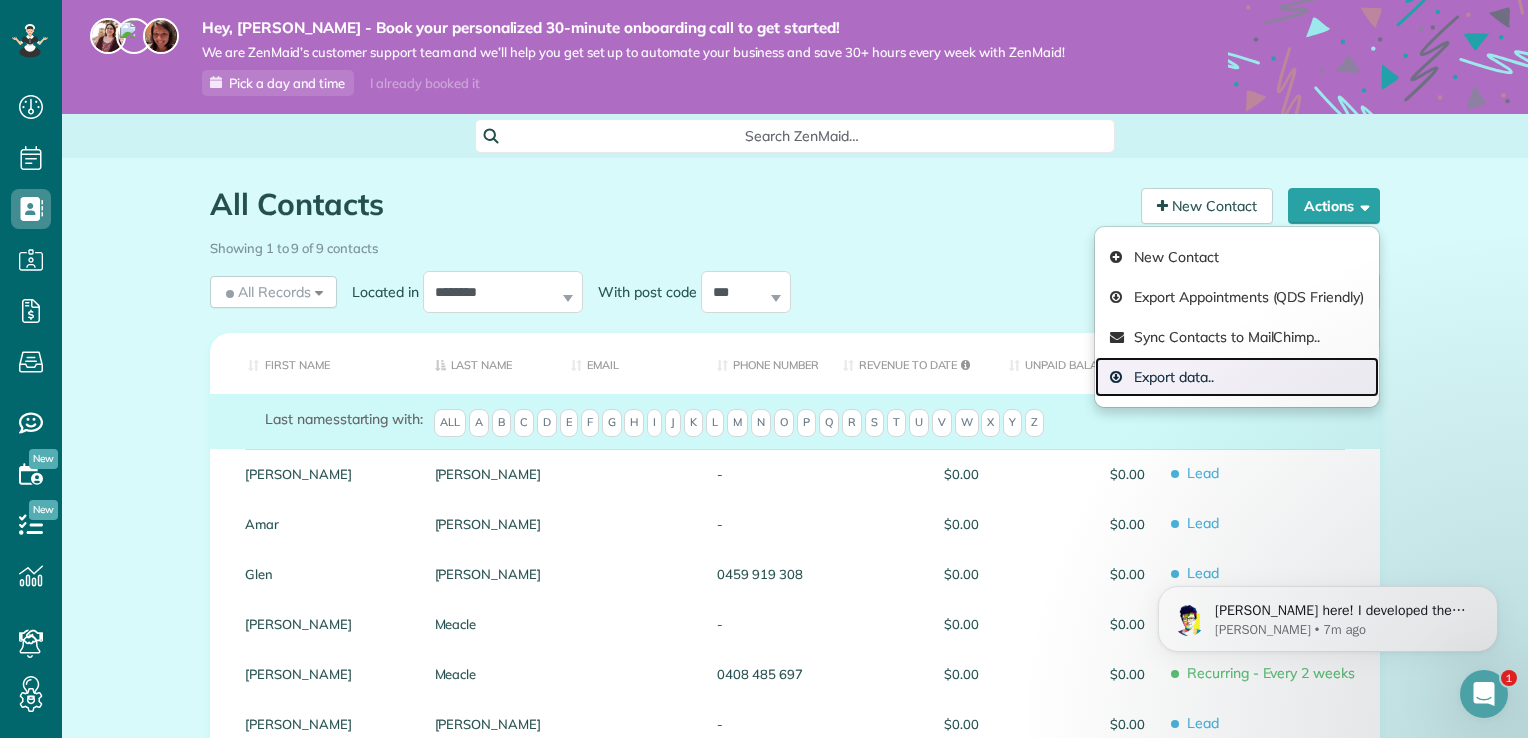 click on "Export data.." at bounding box center [1237, 377] 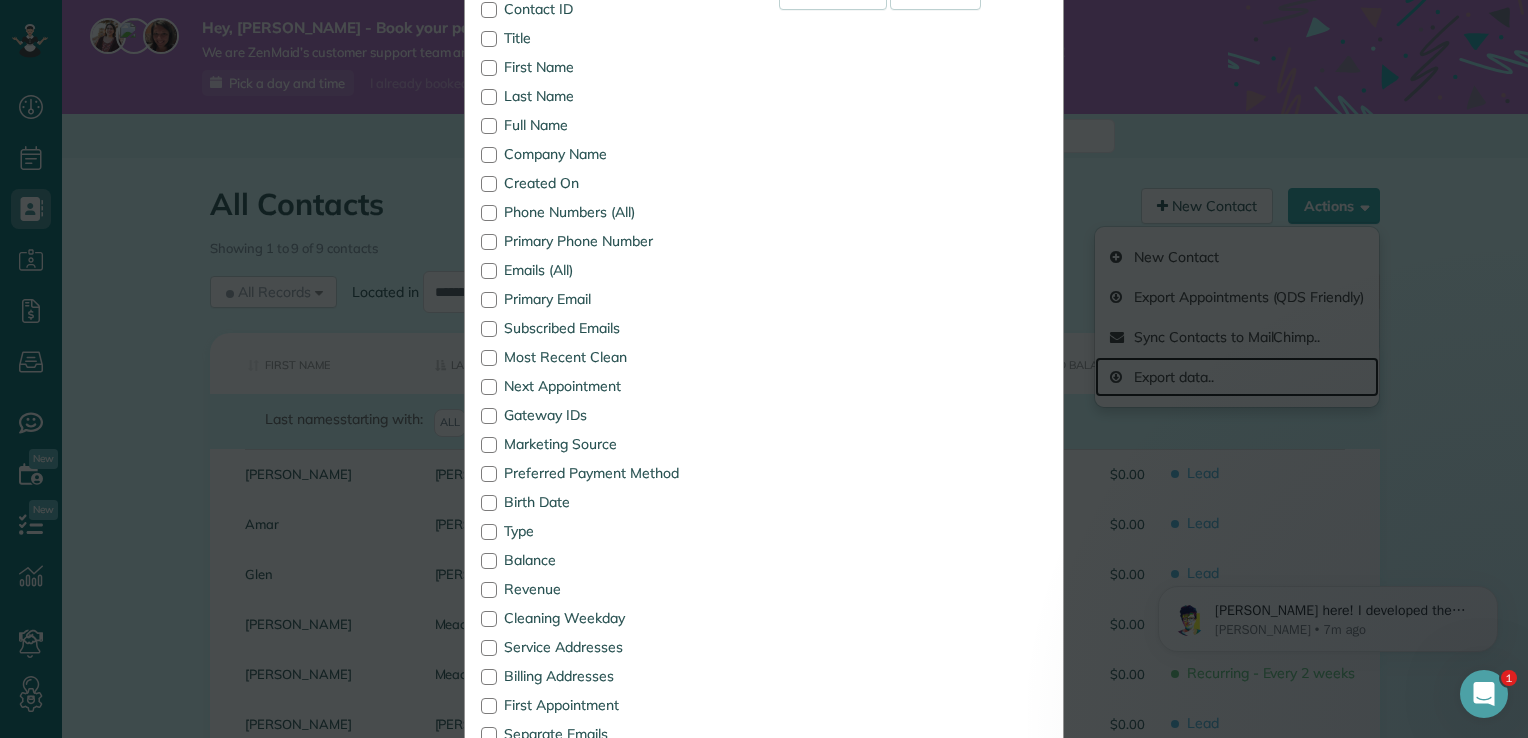 scroll, scrollTop: 439, scrollLeft: 0, axis: vertical 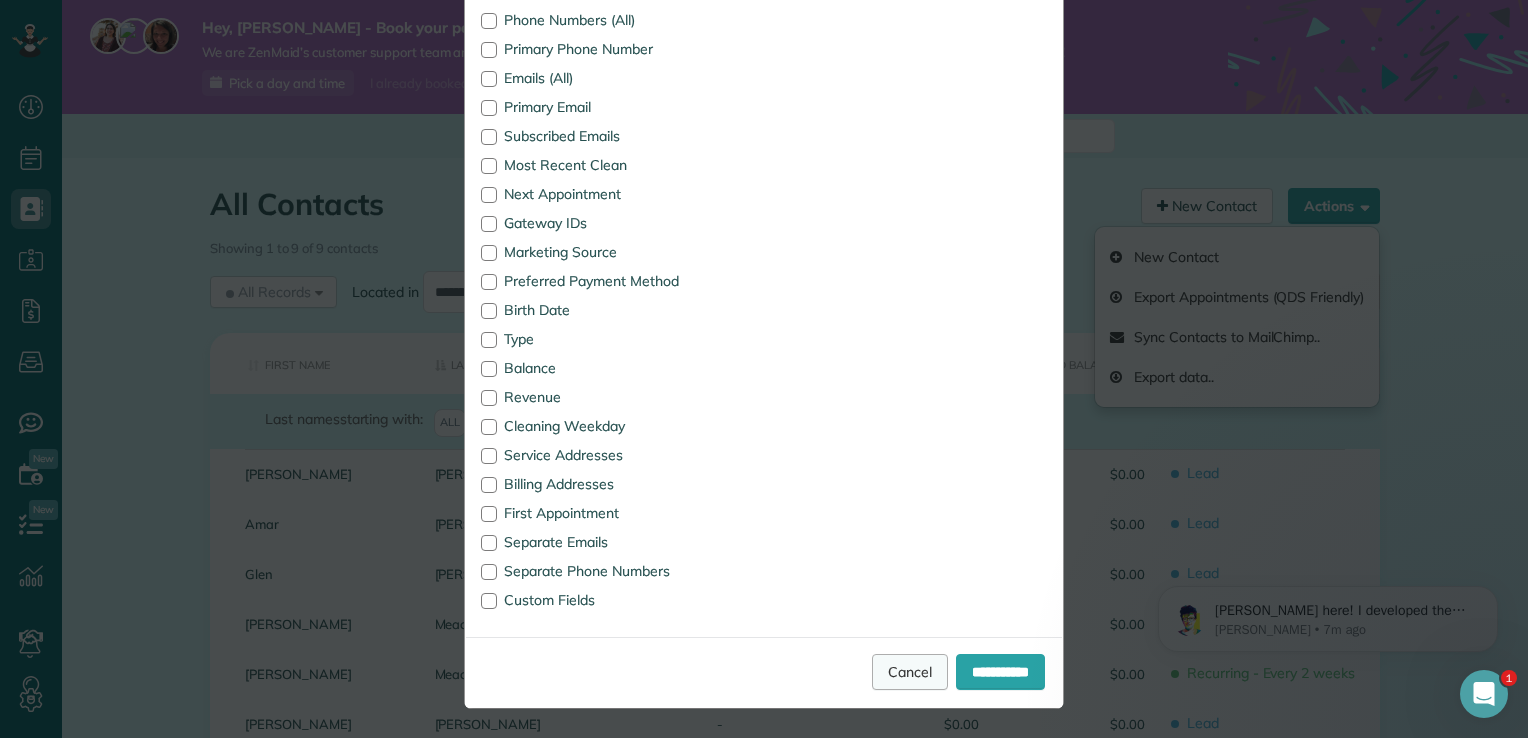 click on "Cancel" at bounding box center [910, 672] 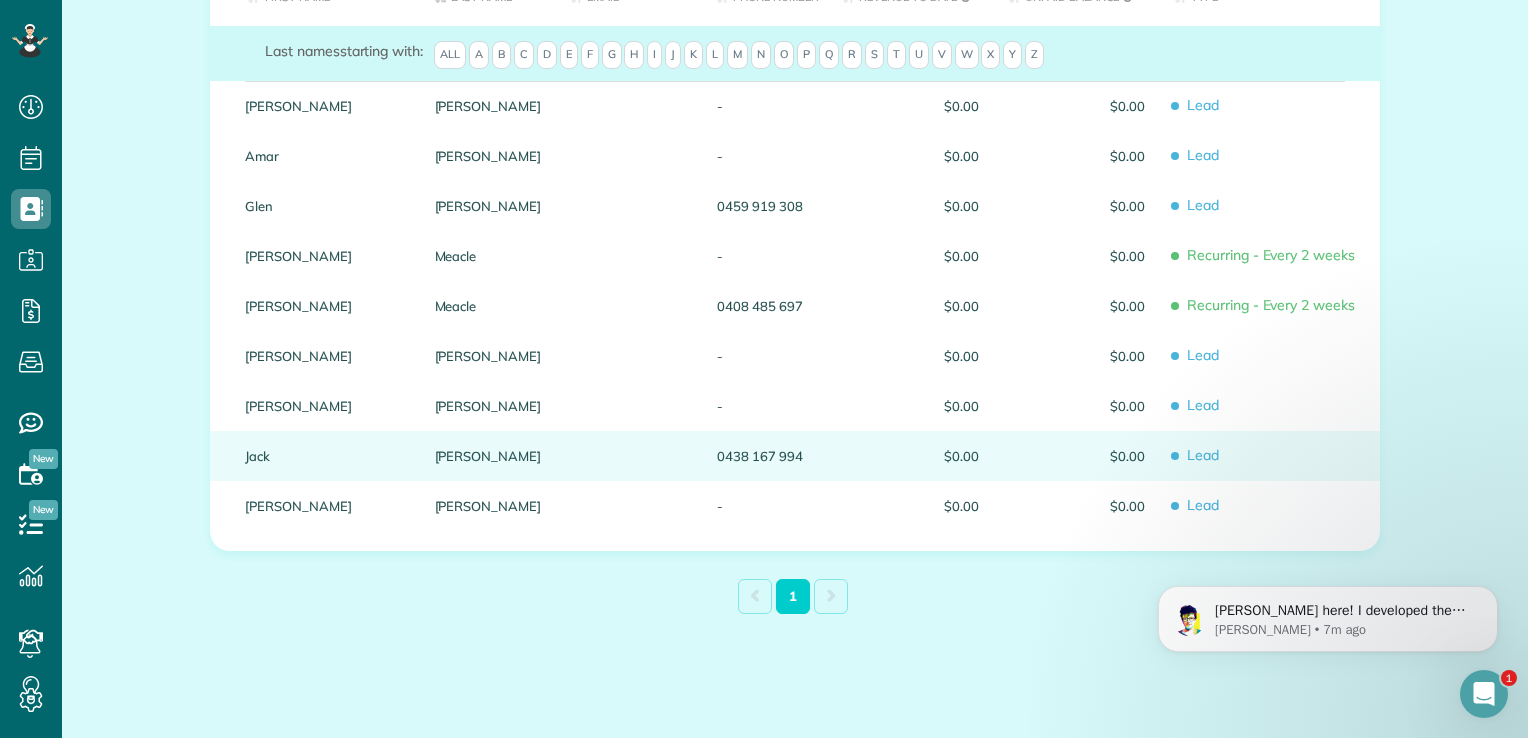 scroll, scrollTop: 370, scrollLeft: 0, axis: vertical 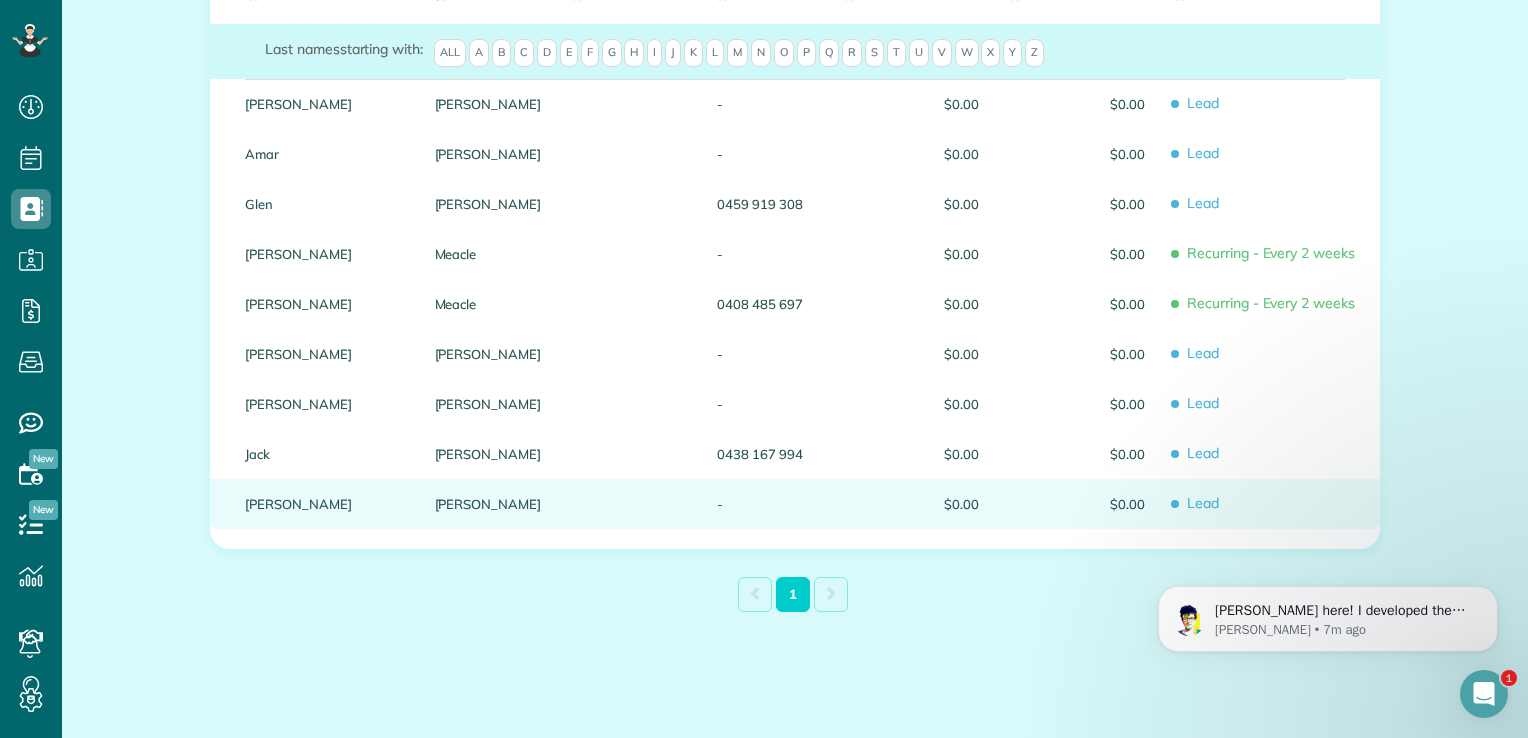 click at bounding box center (629, 504) 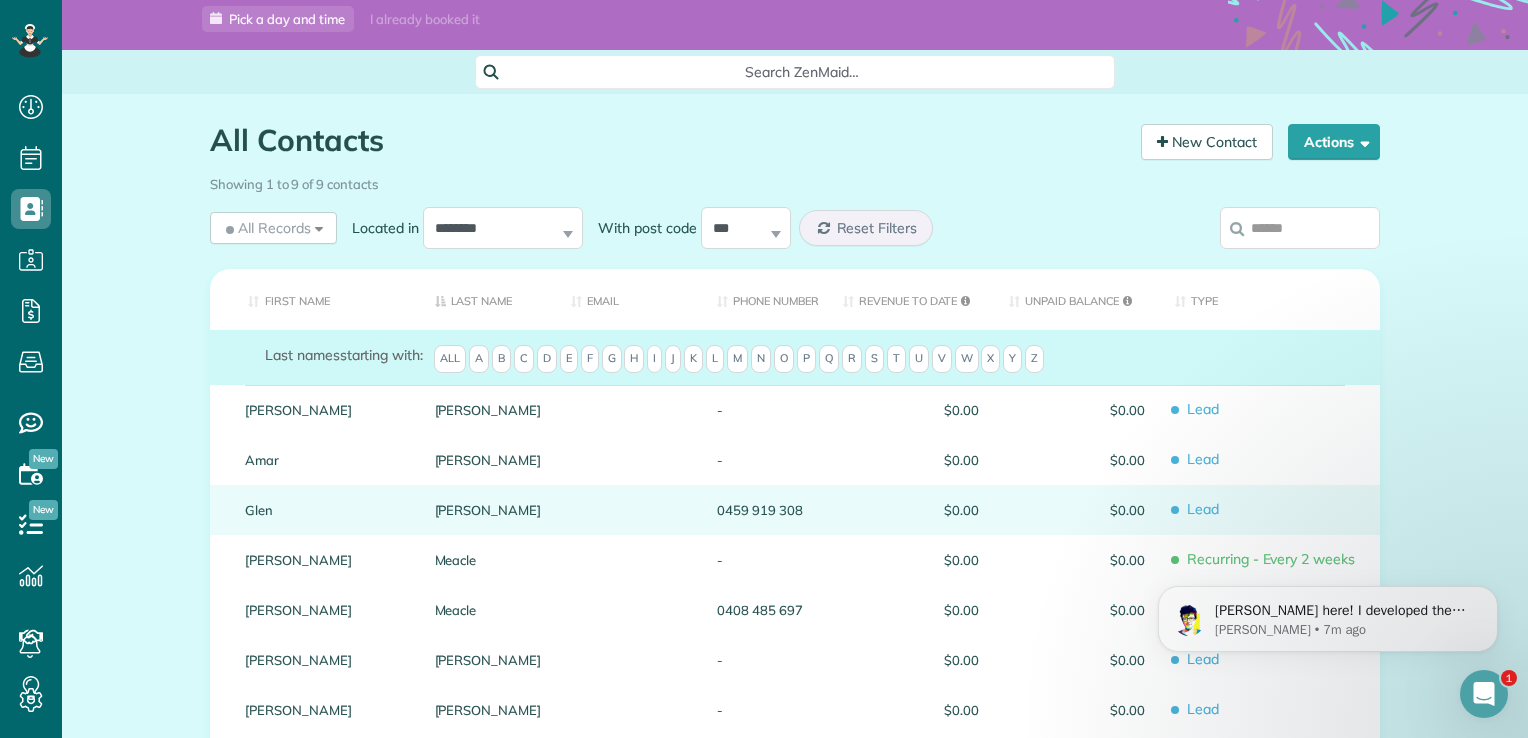 scroll, scrollTop: 0, scrollLeft: 0, axis: both 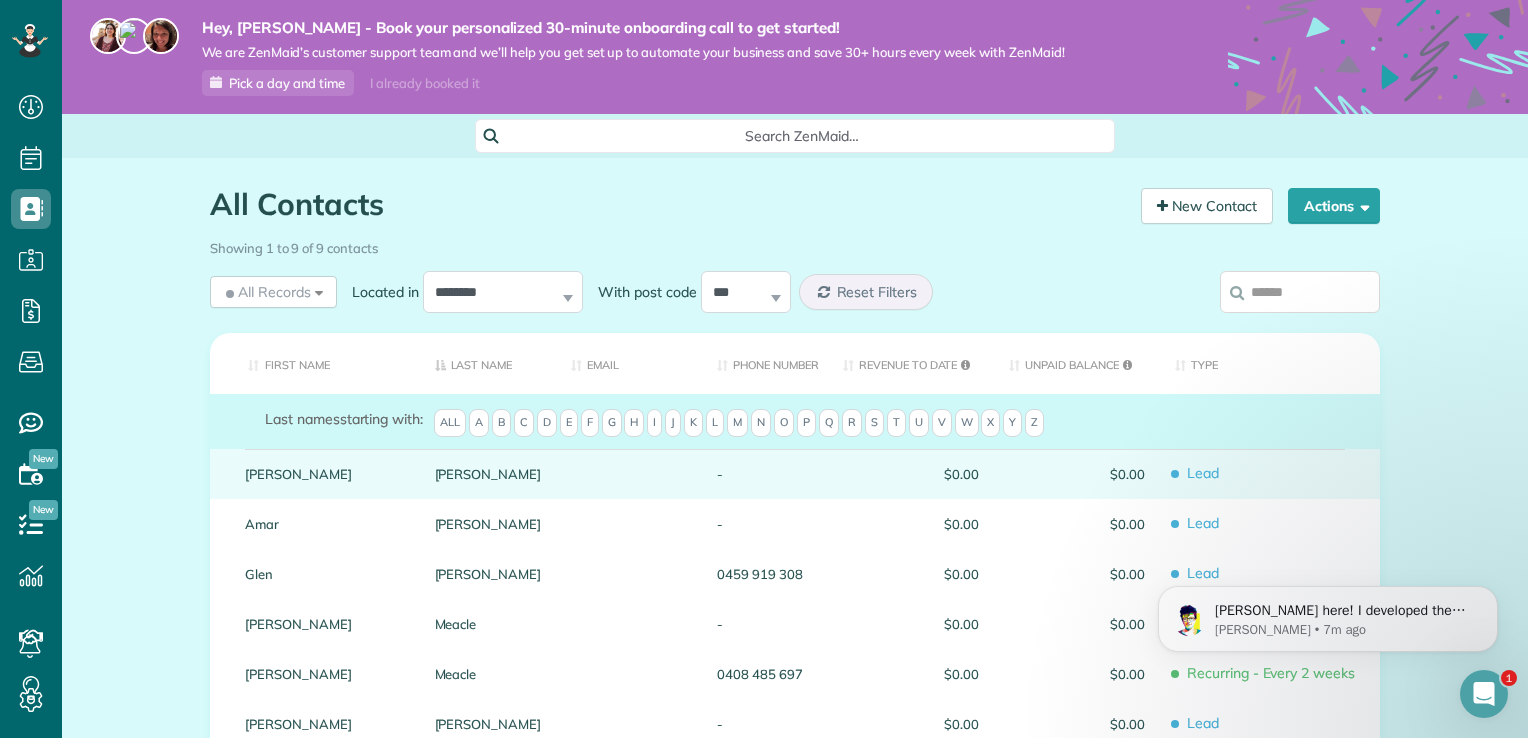 click on "Lead" at bounding box center [1270, 473] 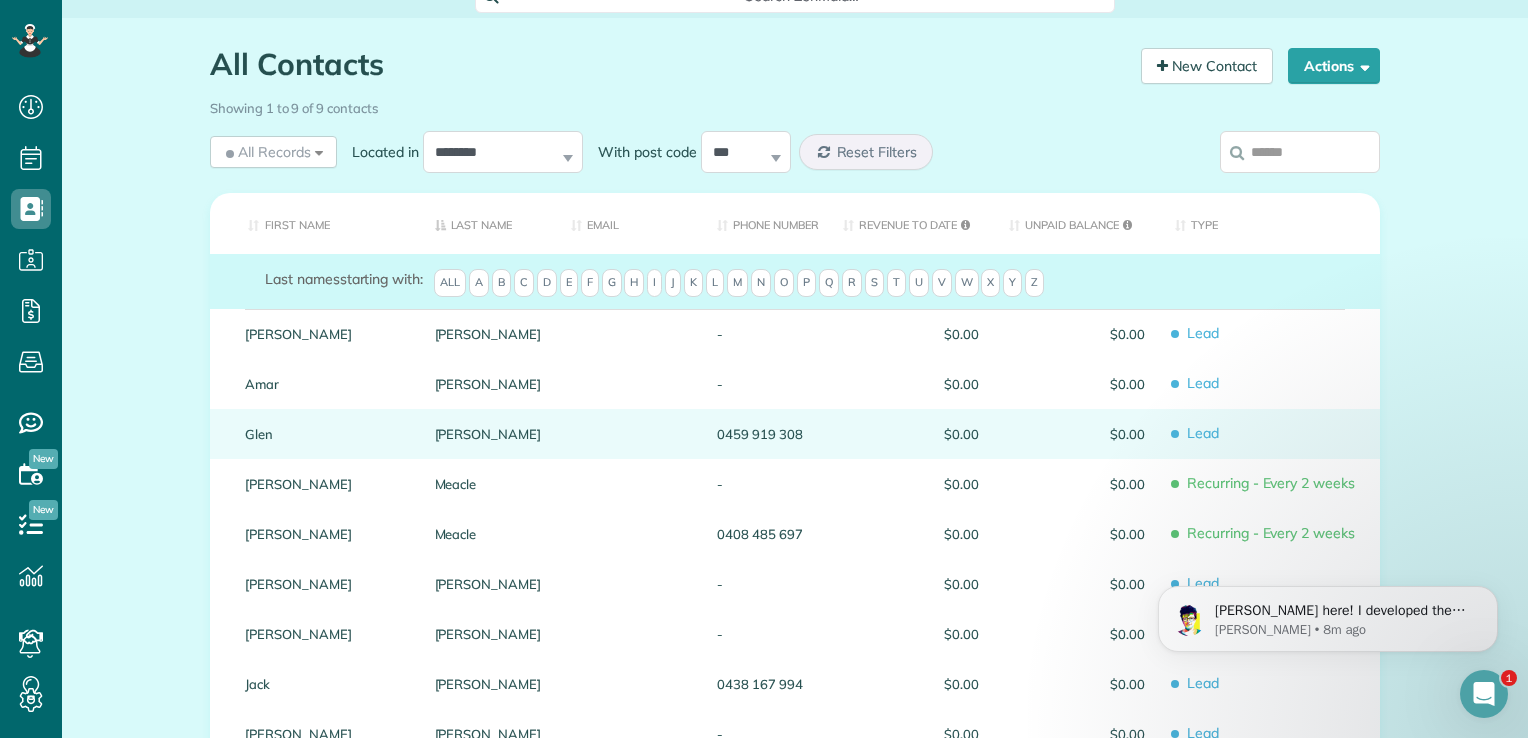 scroll, scrollTop: 200, scrollLeft: 0, axis: vertical 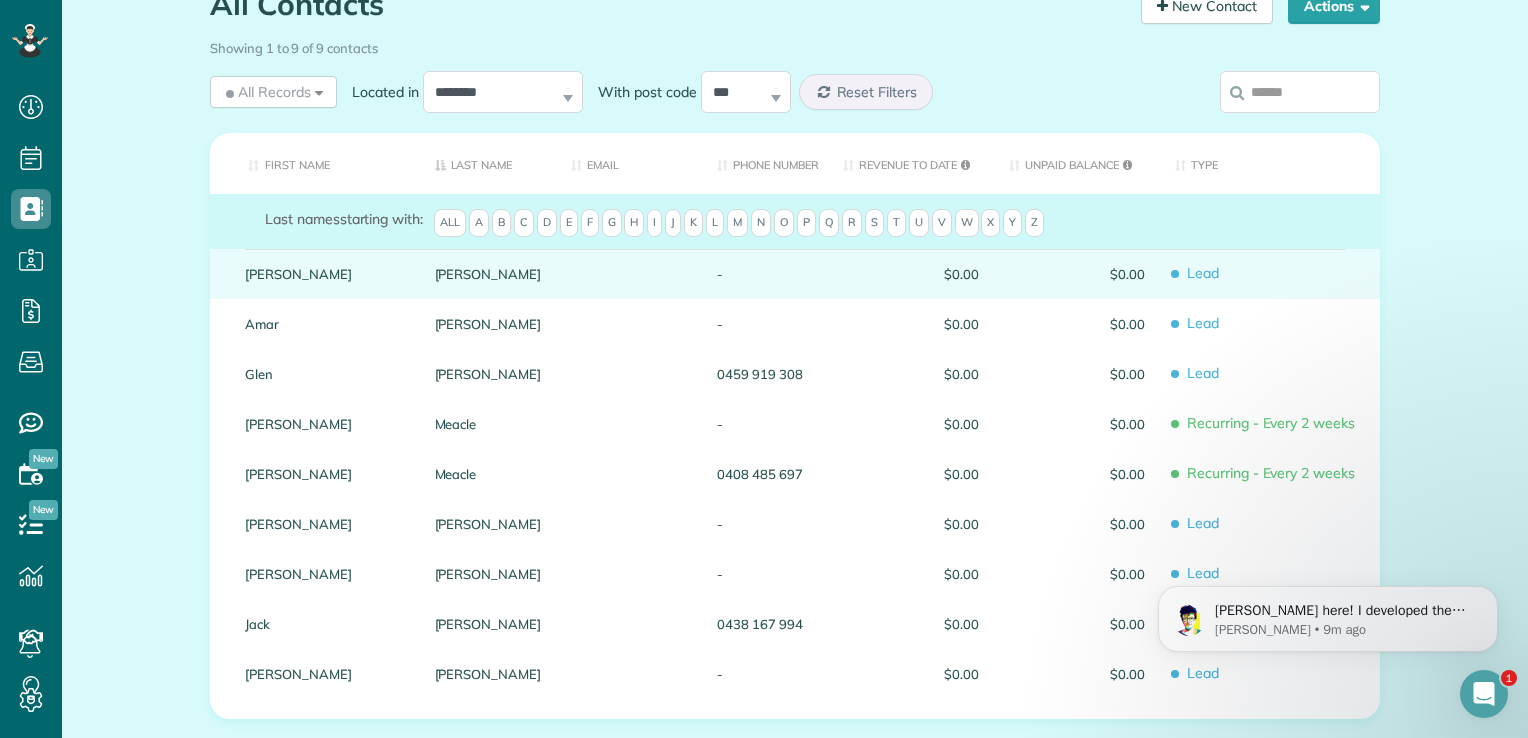 click on "Lead" at bounding box center (1270, 273) 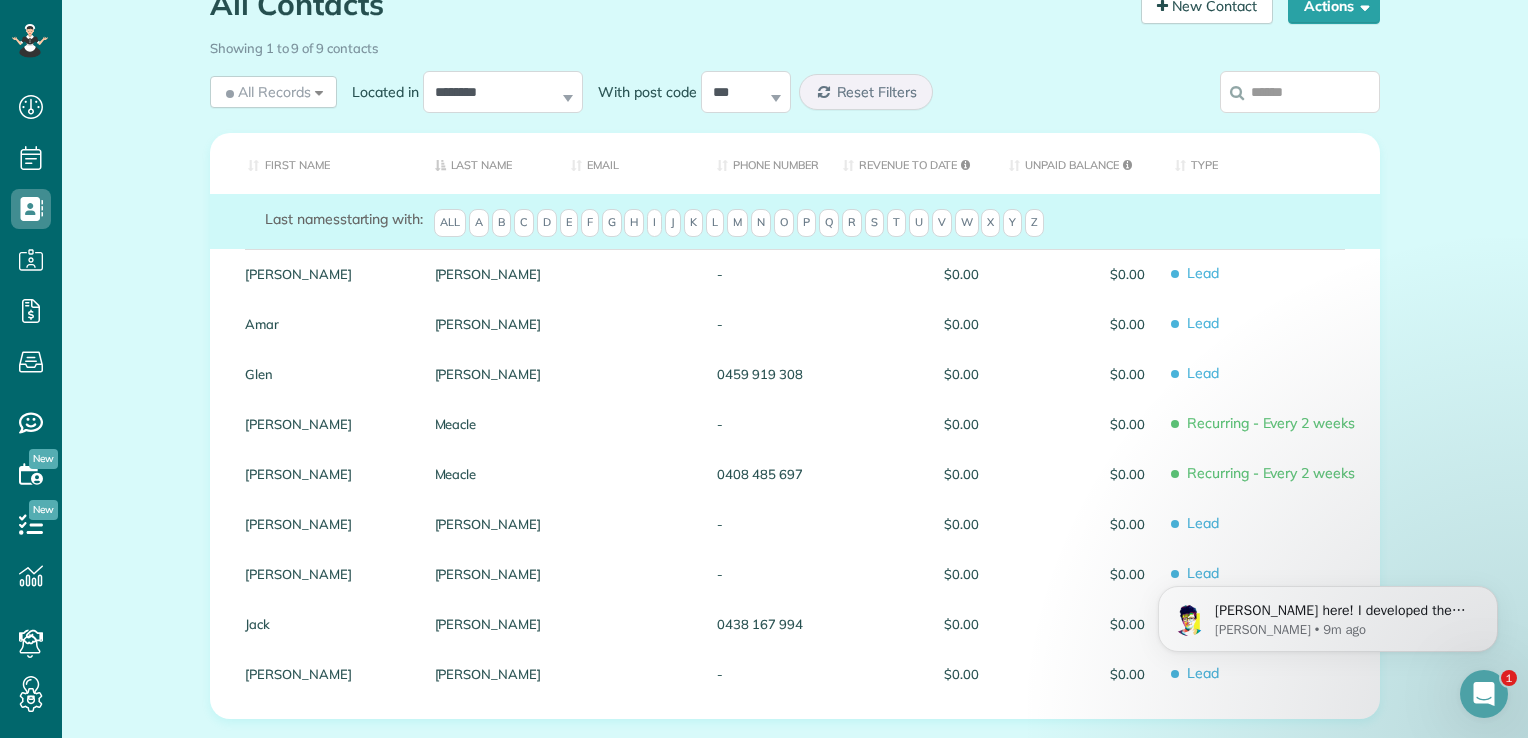 click on "$0.00" at bounding box center [911, 274] 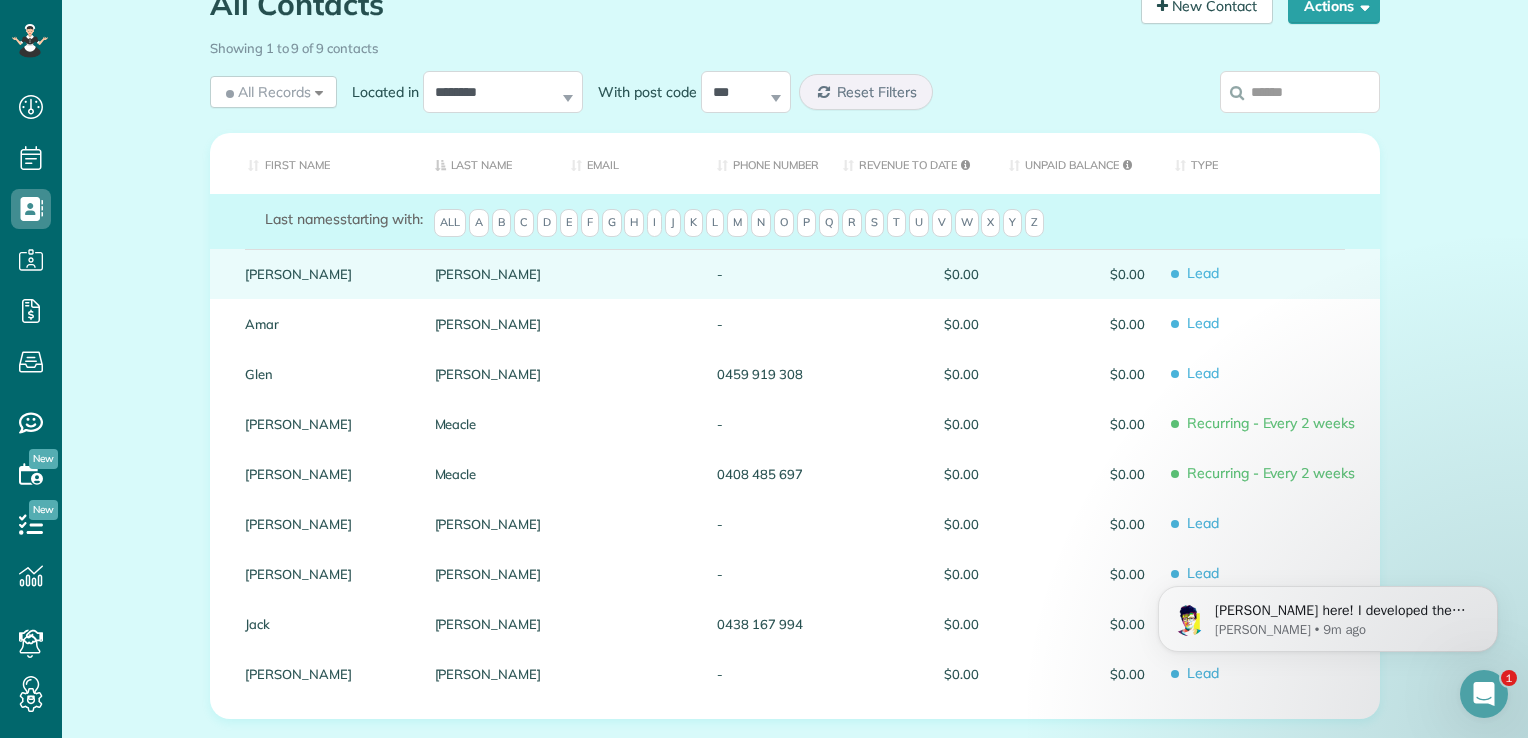 click on "Carolyn" at bounding box center [325, 274] 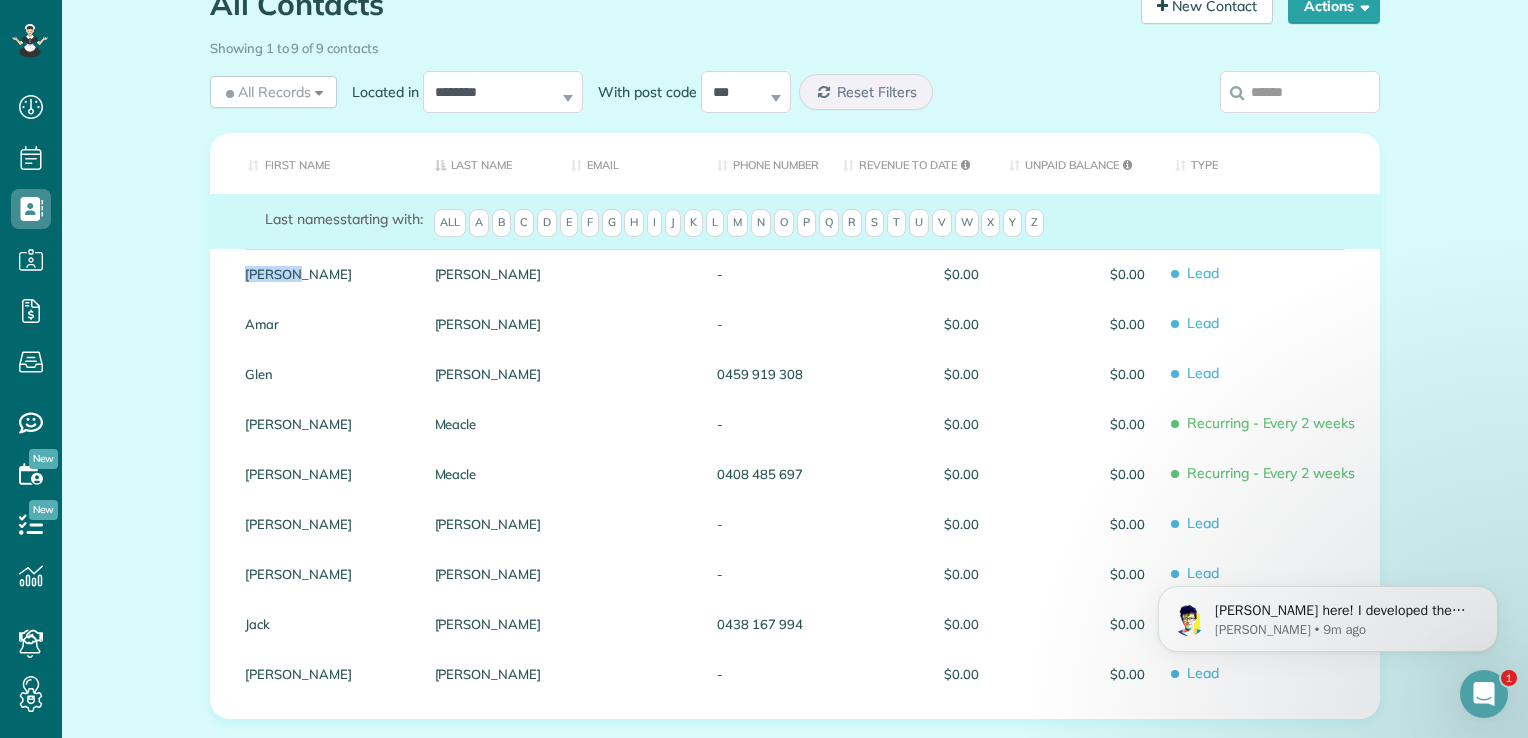 click on "Carolyn" at bounding box center [325, 274] 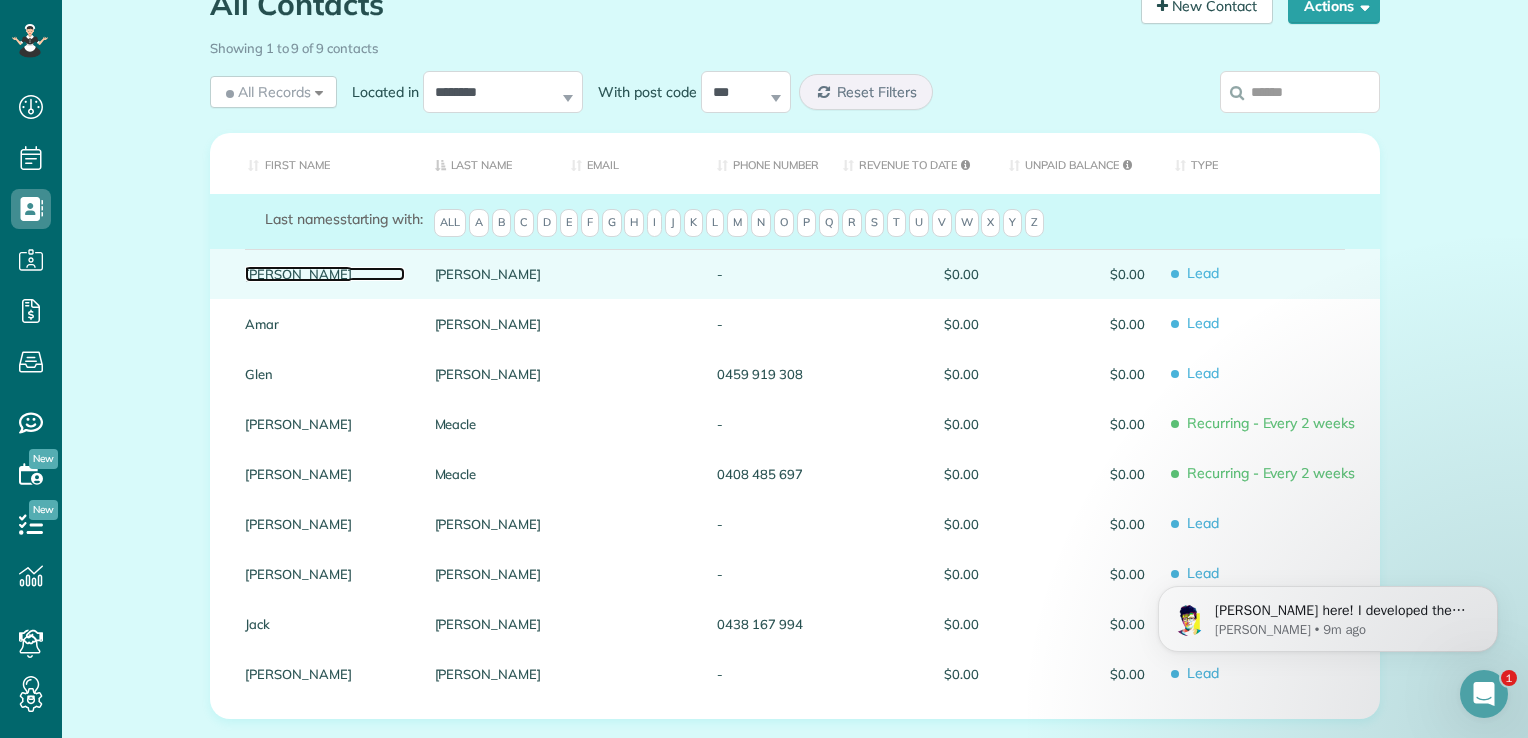 click on "Carolyn" at bounding box center [325, 274] 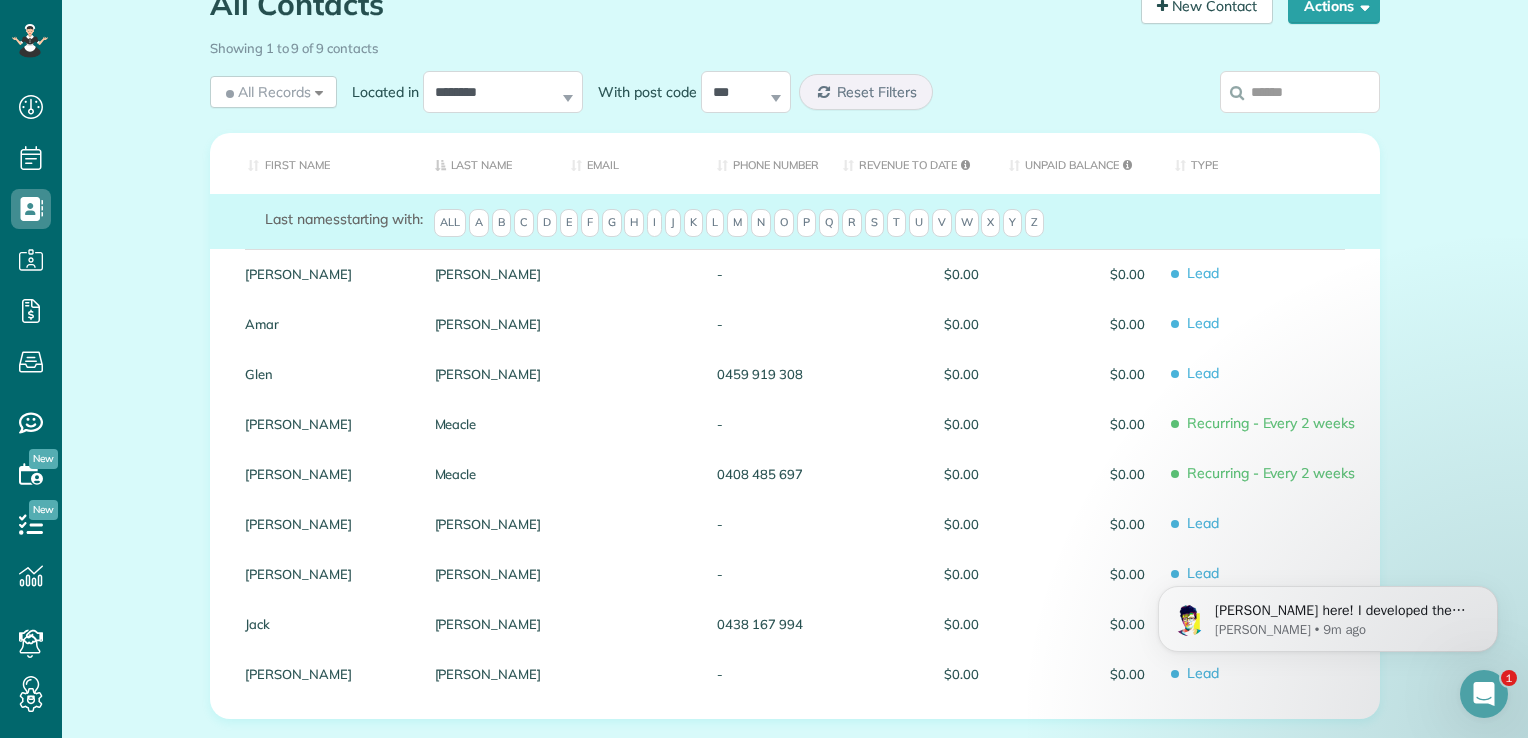 click on "Last names  starting with:" at bounding box center [344, 219] 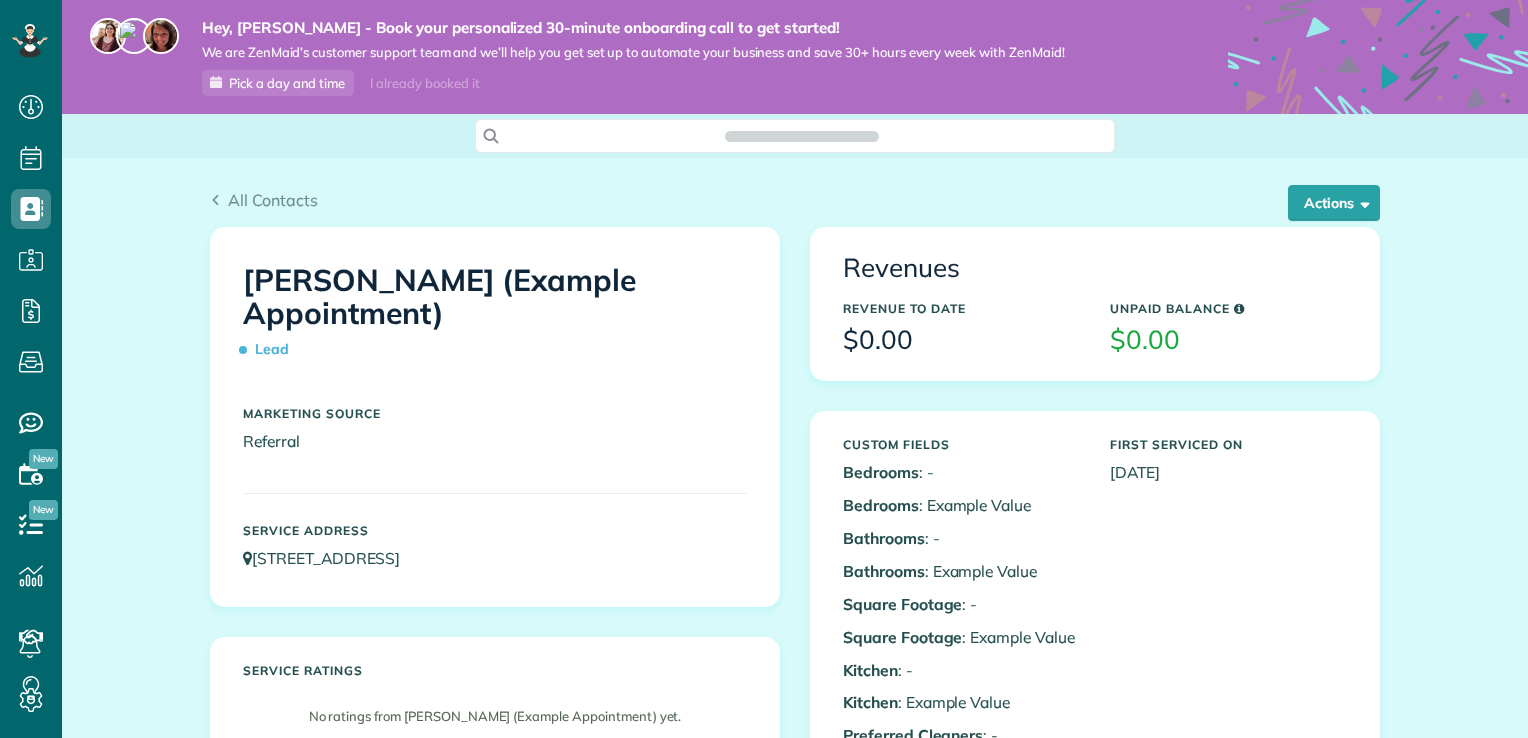 scroll, scrollTop: 0, scrollLeft: 0, axis: both 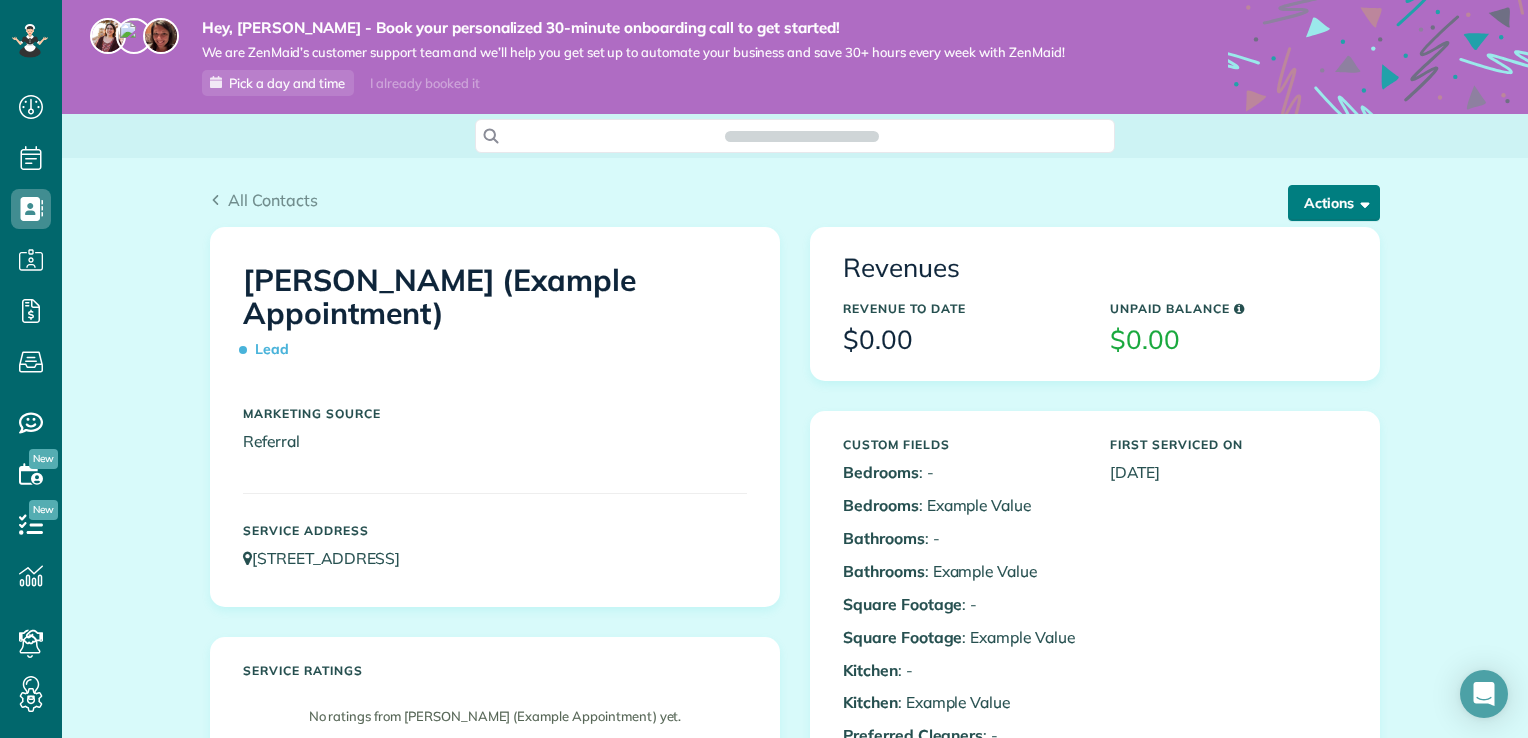 click at bounding box center [1361, 202] 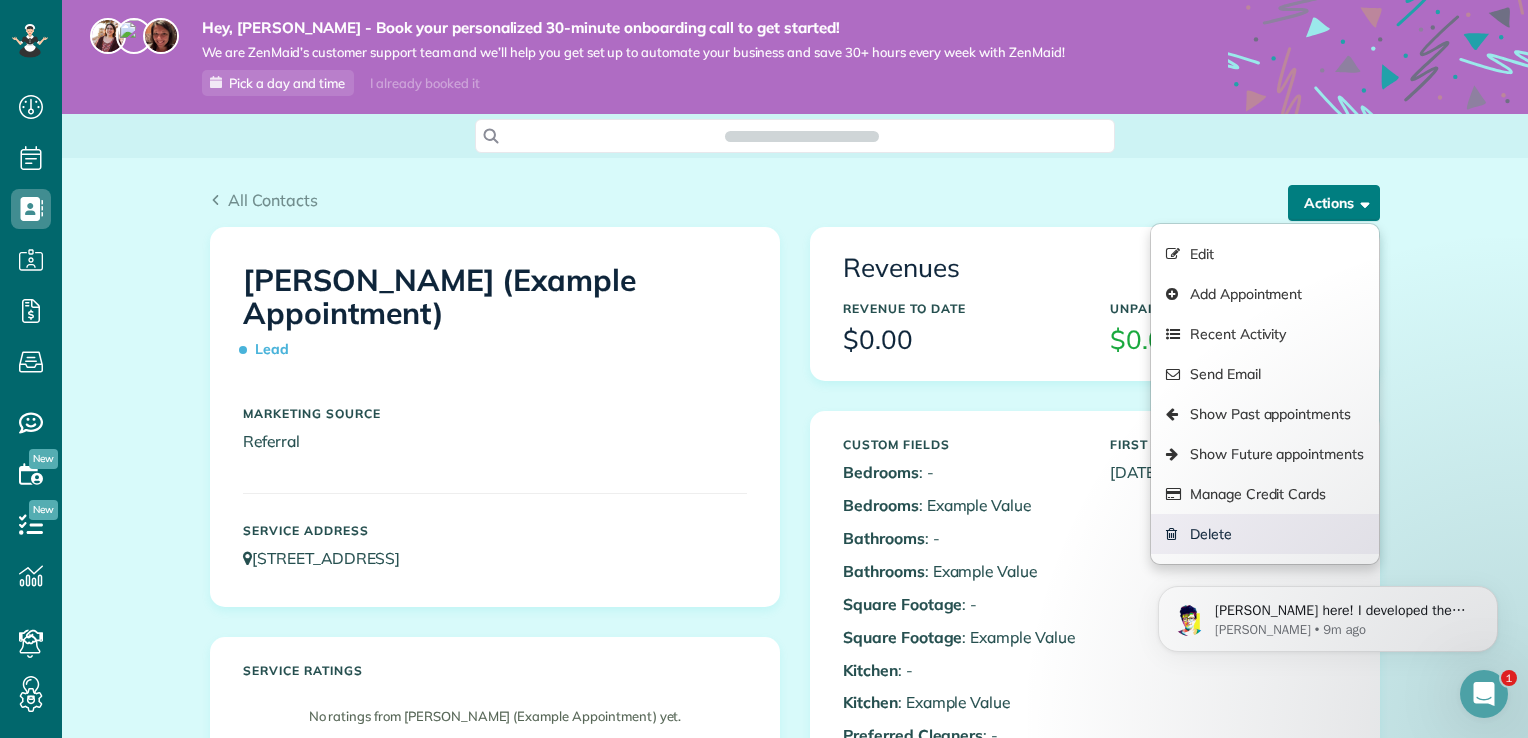 scroll, scrollTop: 0, scrollLeft: 0, axis: both 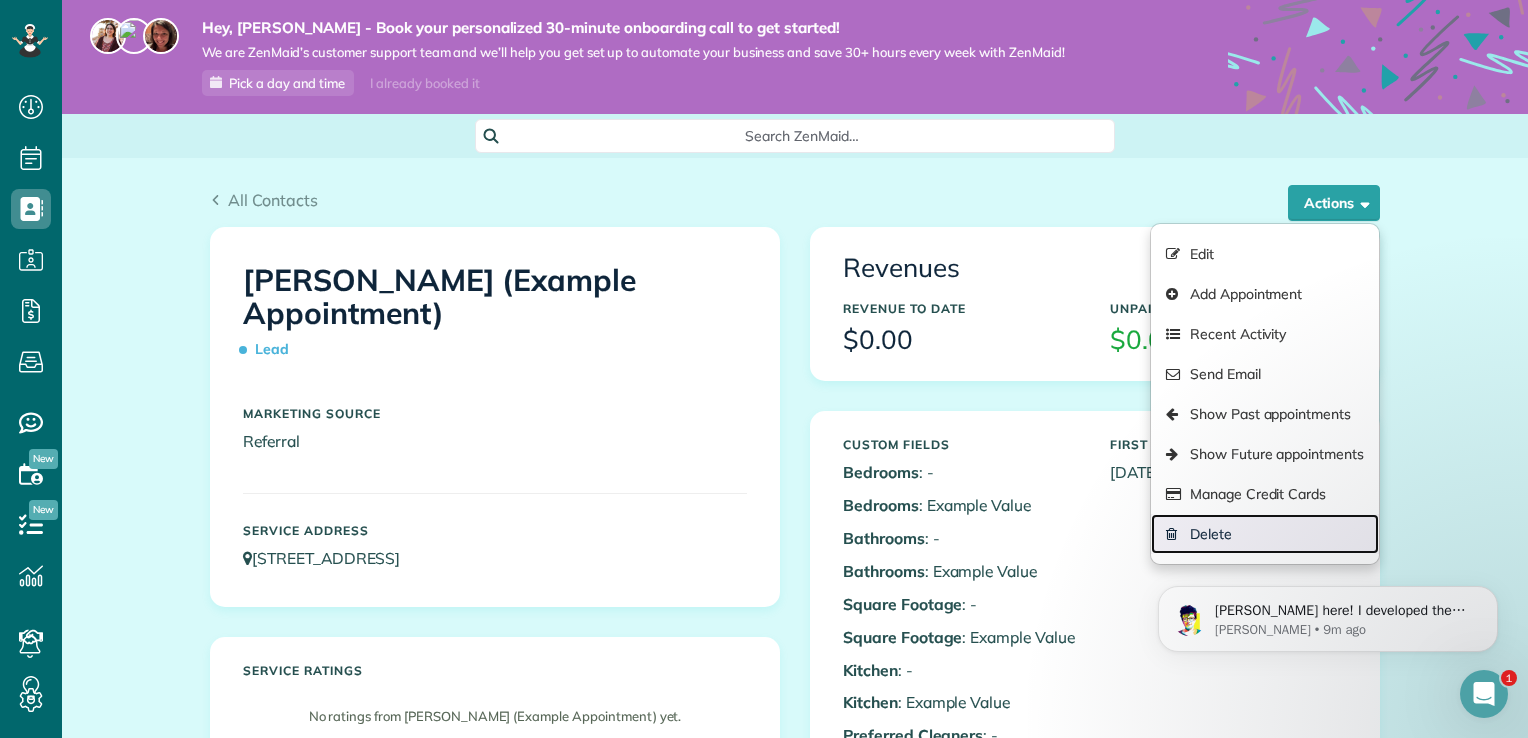 click on "Delete" at bounding box center [1265, 534] 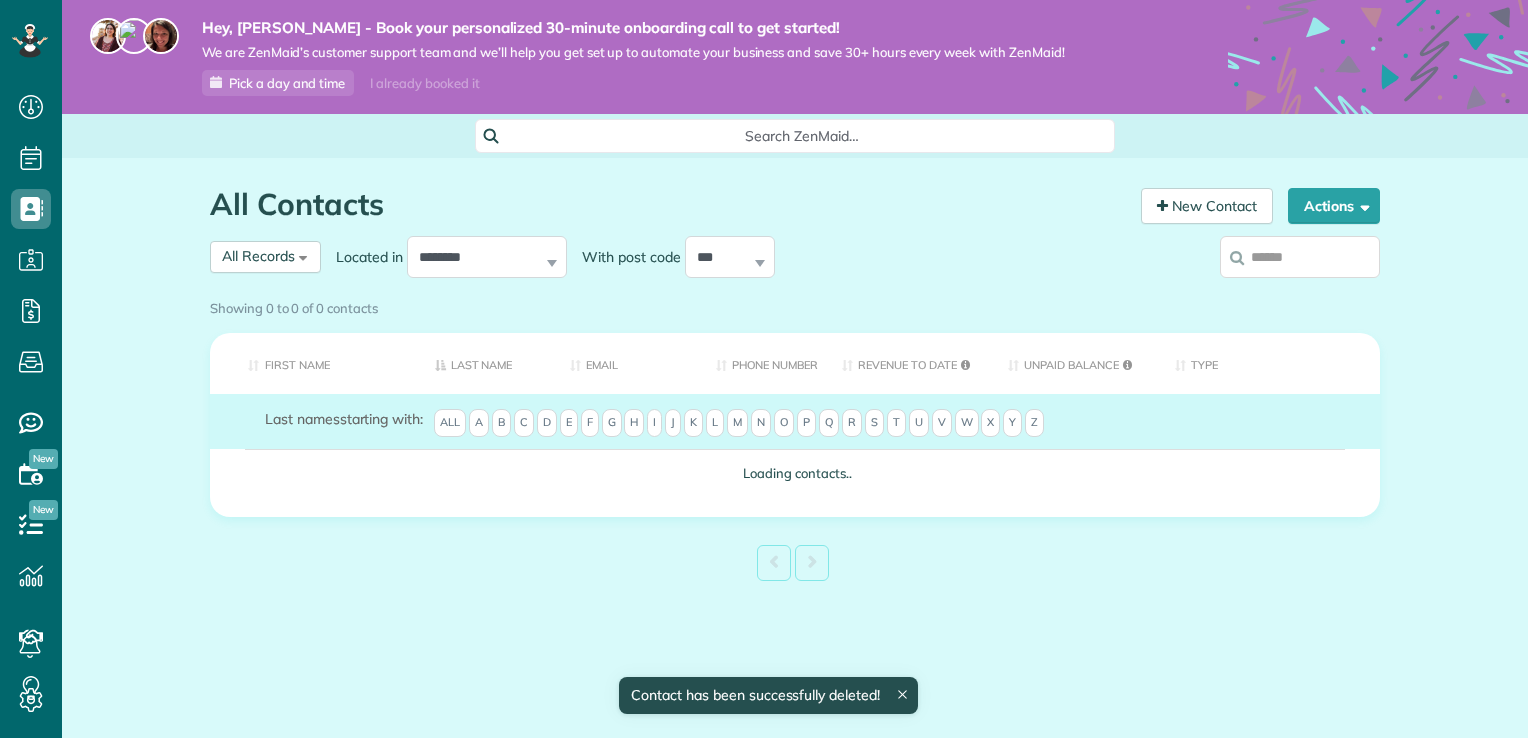 scroll, scrollTop: 0, scrollLeft: 0, axis: both 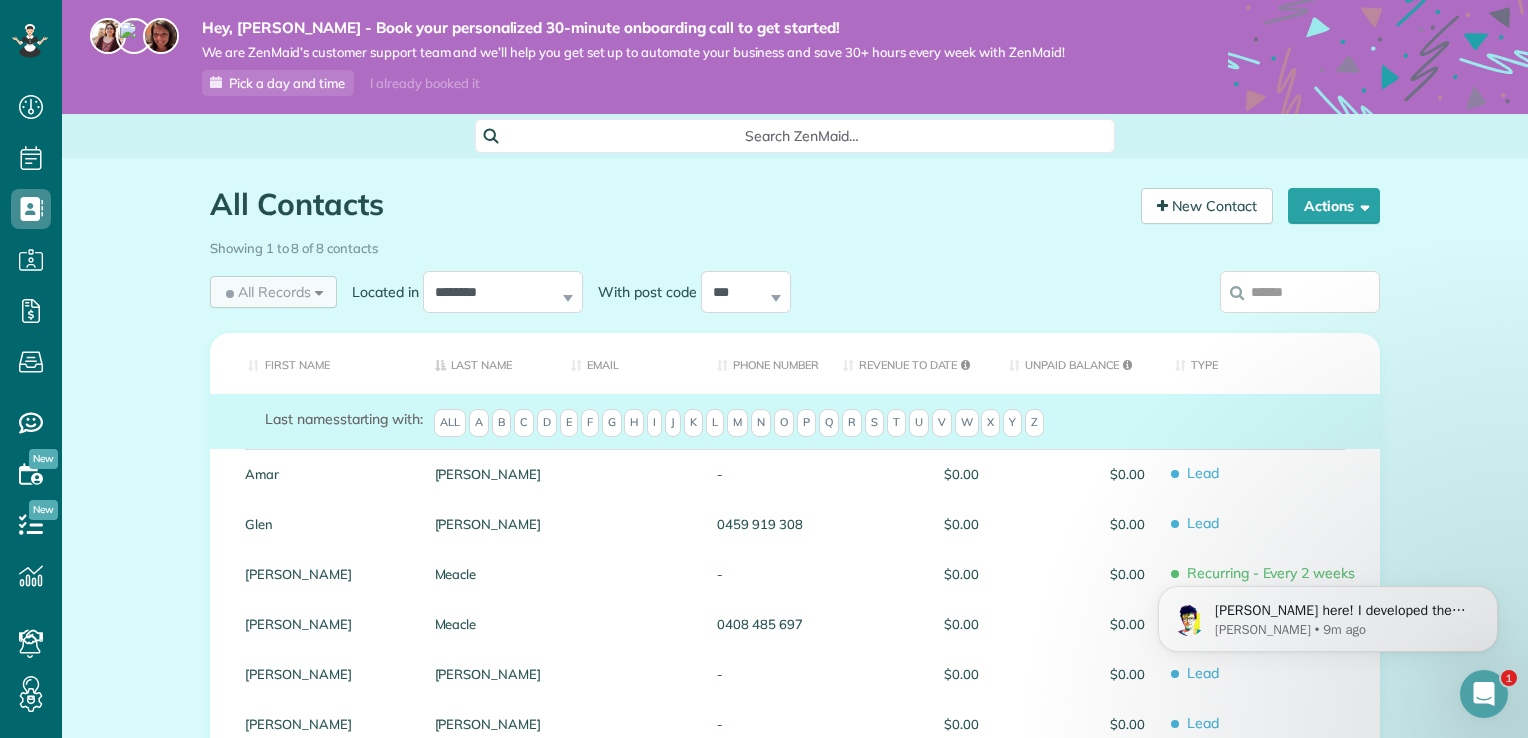 click on "All Records
All Records
All Customers
Leads
Former Customers
Recurring Customers
One-time Customers" at bounding box center (273, 292) 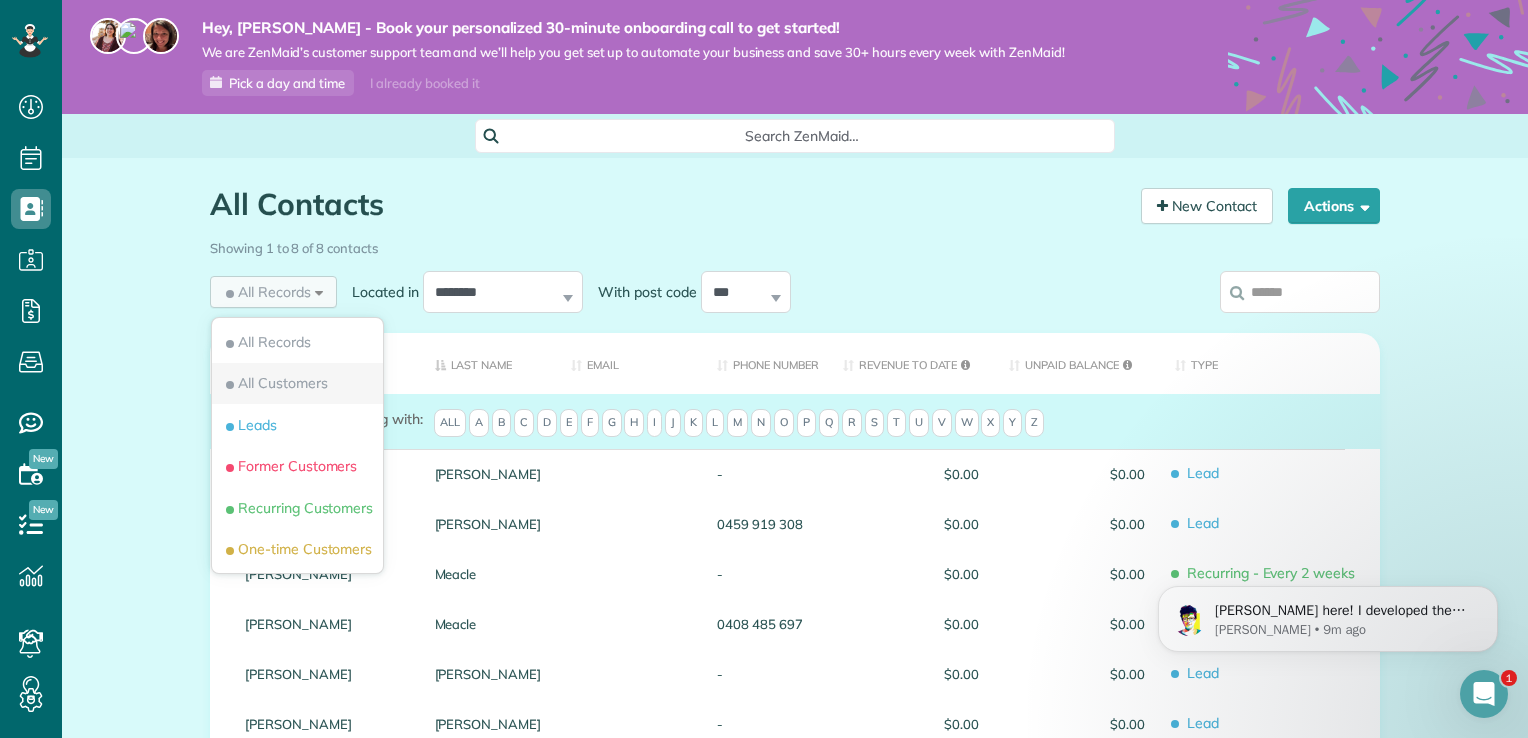 click on "All Customers" at bounding box center (275, 383) 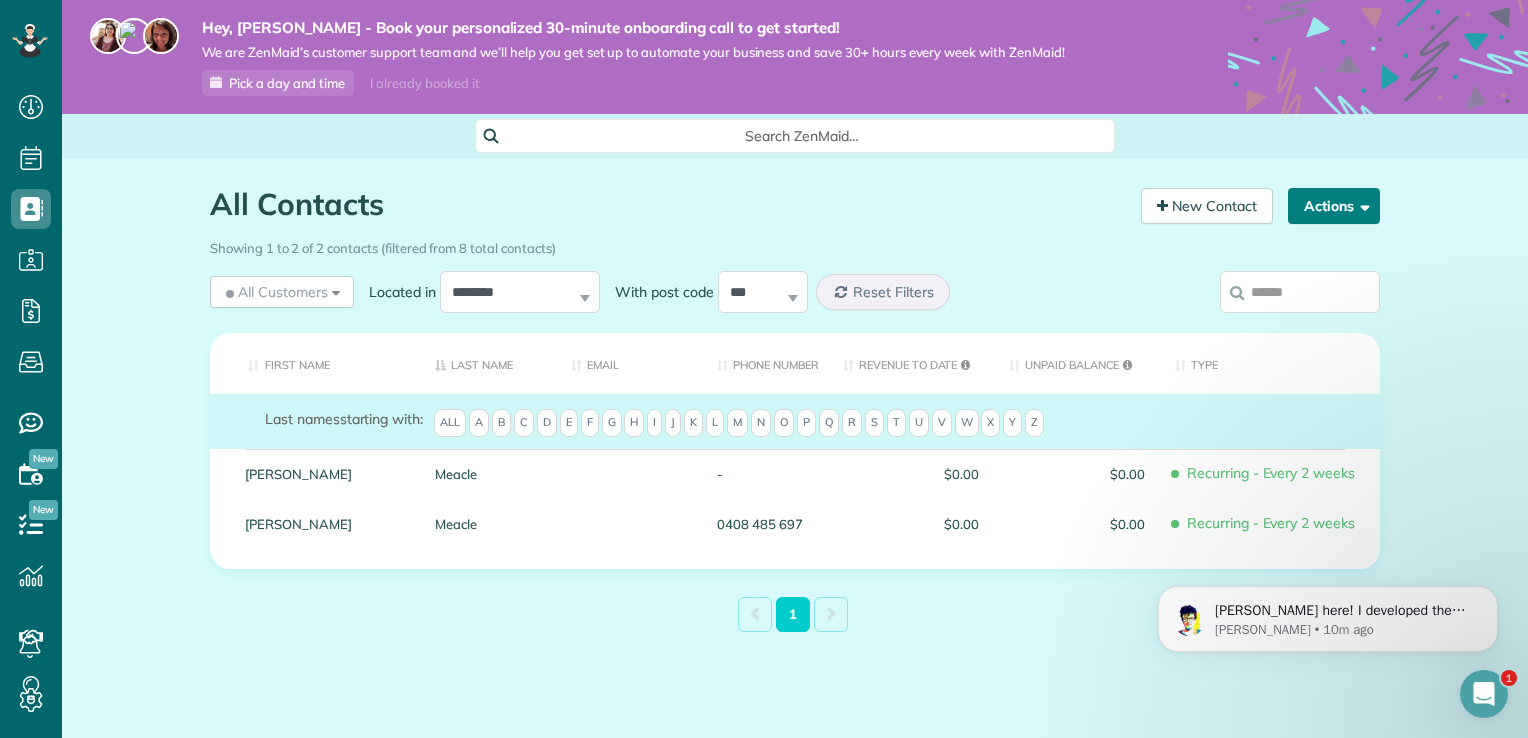 click on "Actions" at bounding box center [1334, 206] 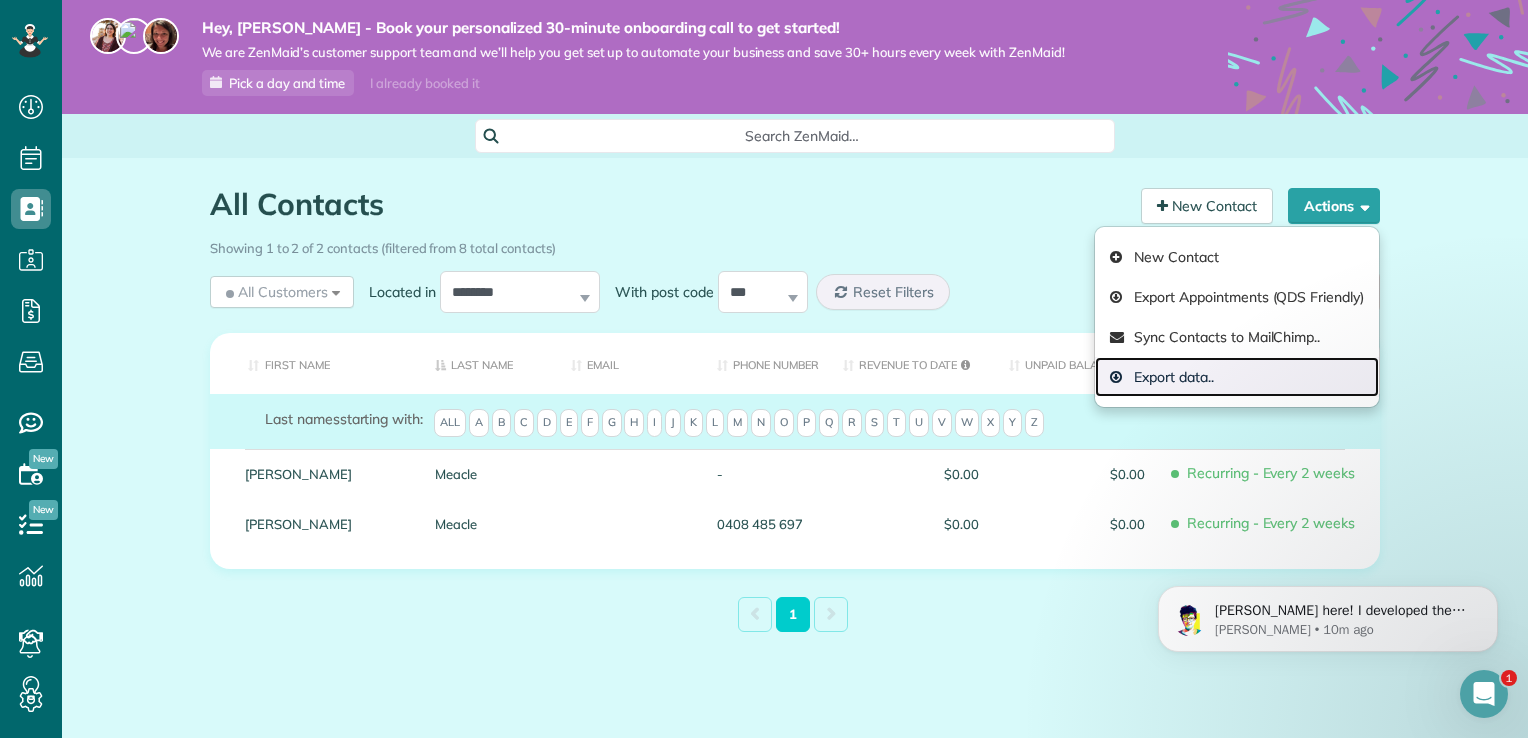 click on "Export data.." at bounding box center (1237, 377) 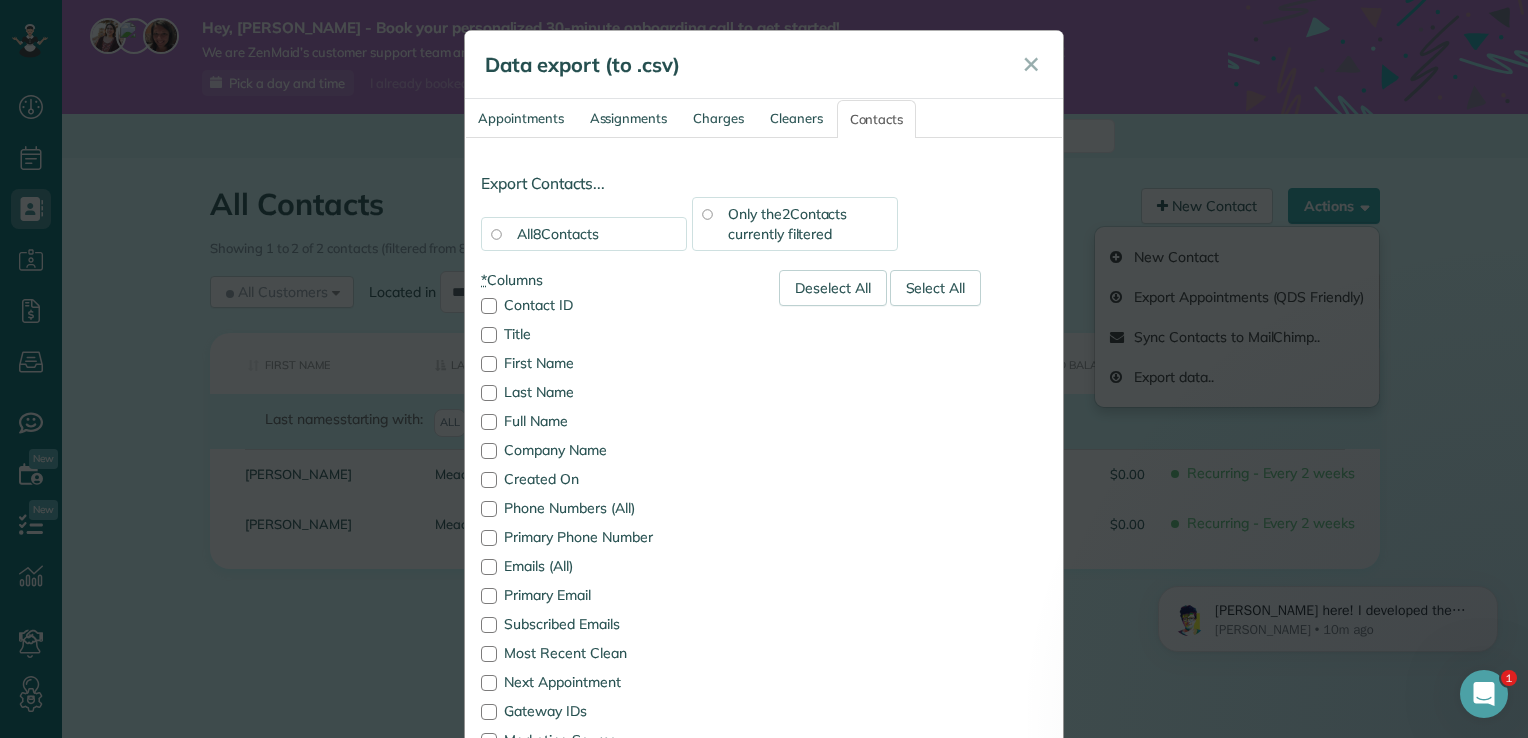 click on "All  8  Contacts" at bounding box center (584, 234) 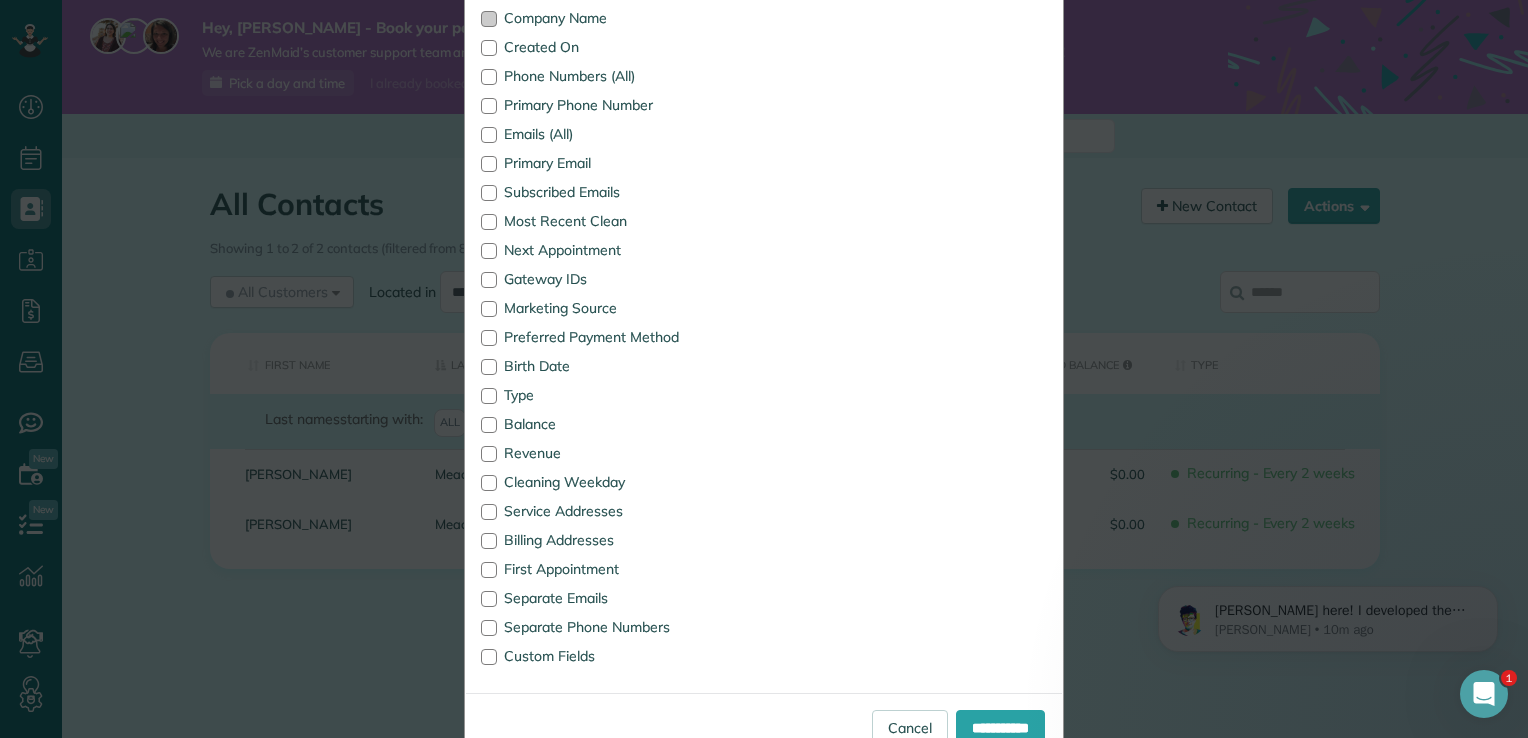 scroll, scrollTop: 488, scrollLeft: 0, axis: vertical 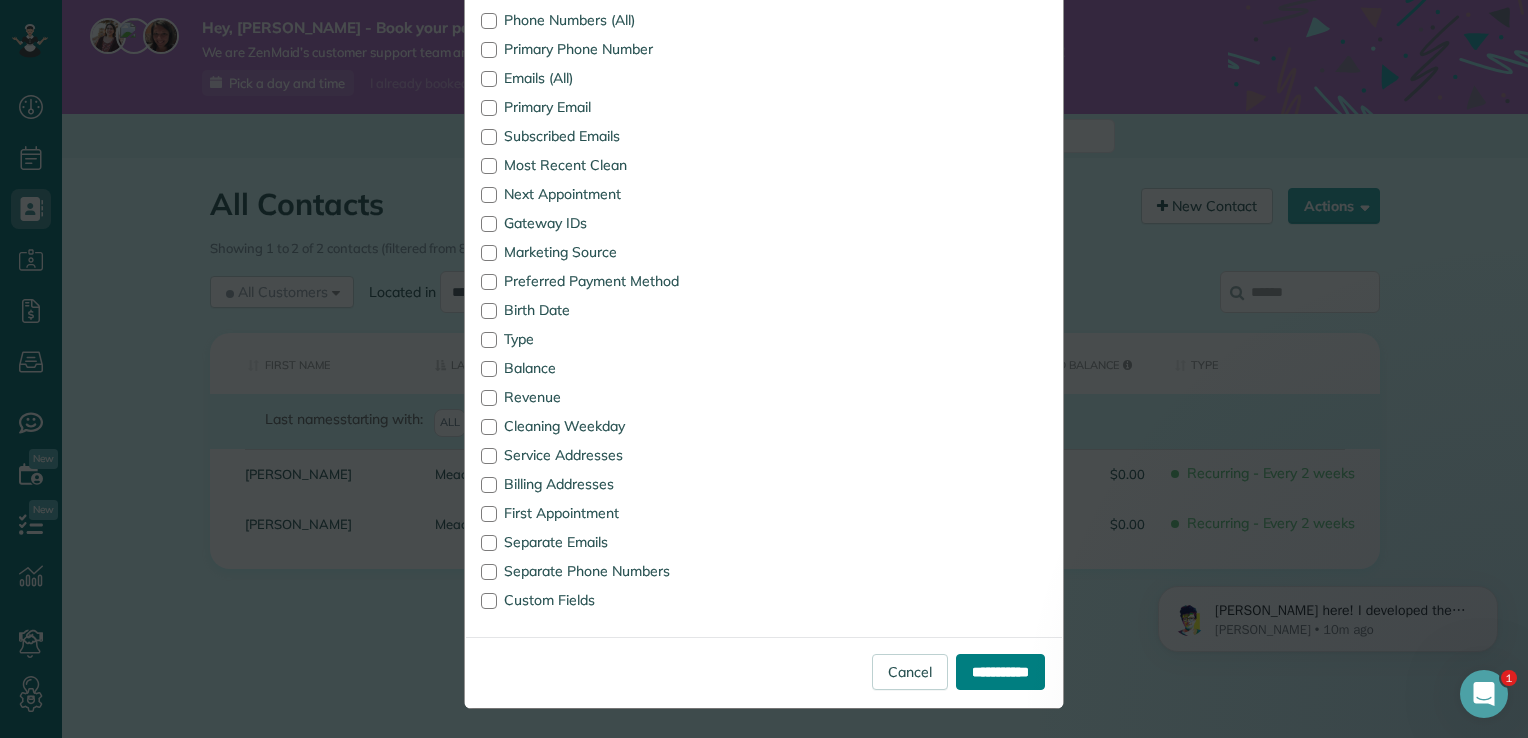 click on "**********" at bounding box center [1000, 672] 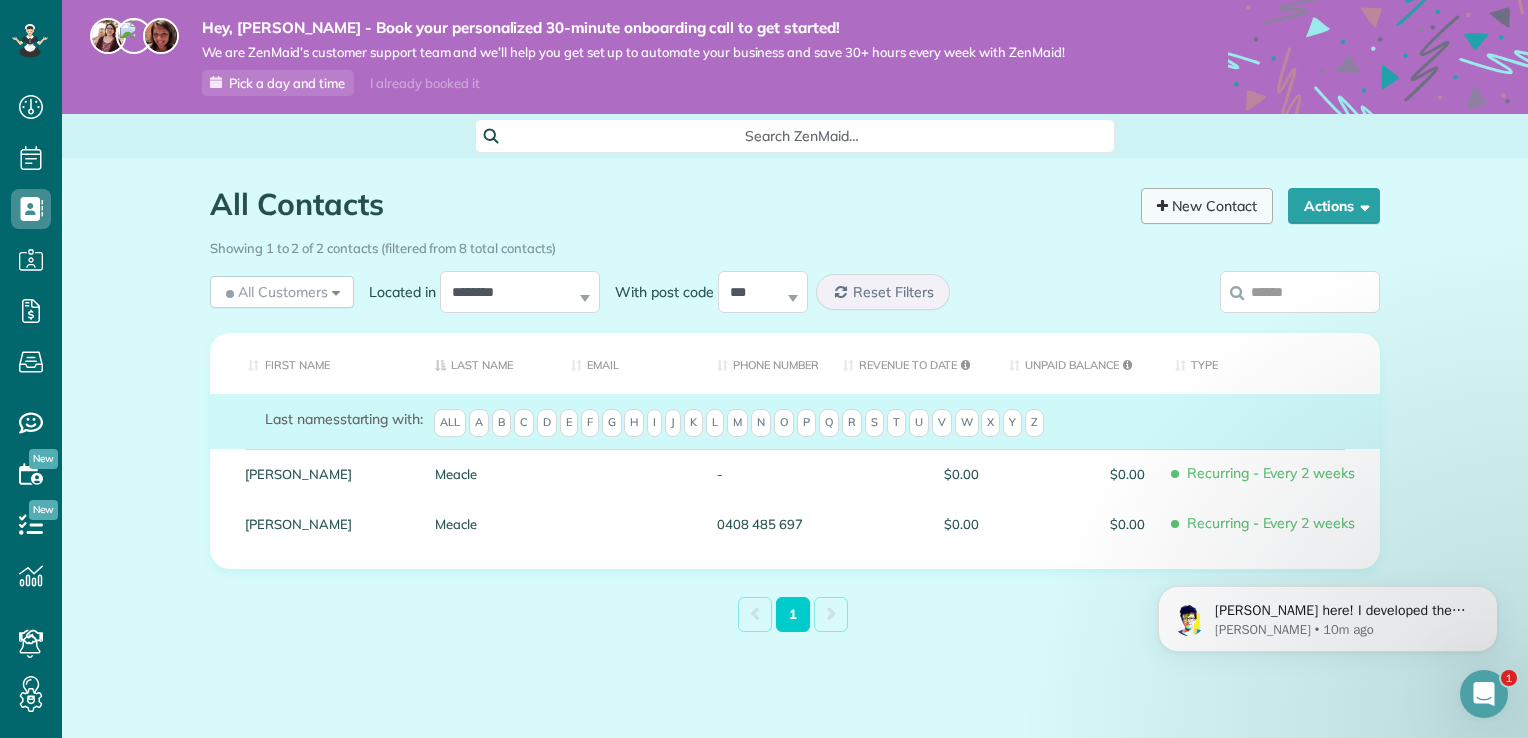 click on "New Contact" at bounding box center (1207, 206) 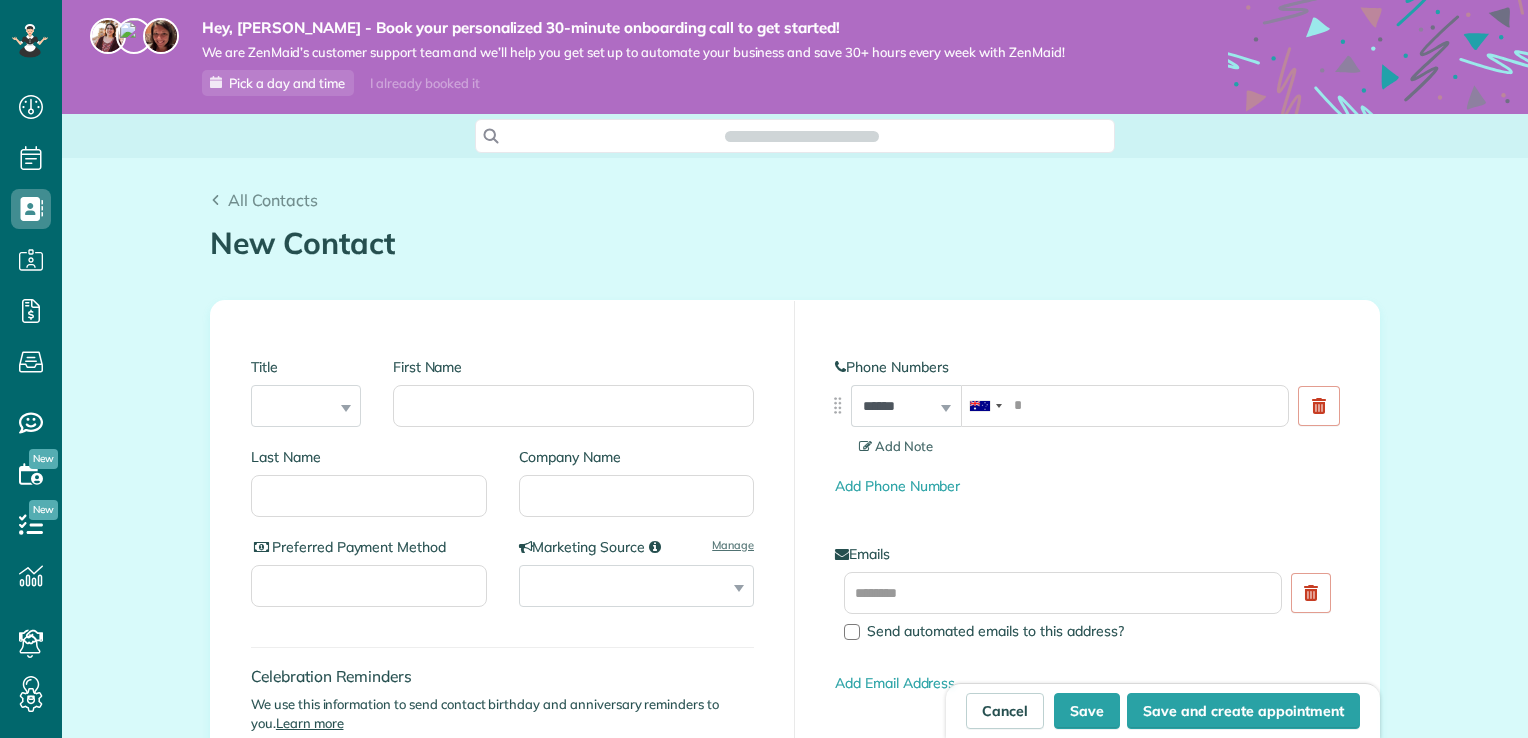 scroll, scrollTop: 0, scrollLeft: 0, axis: both 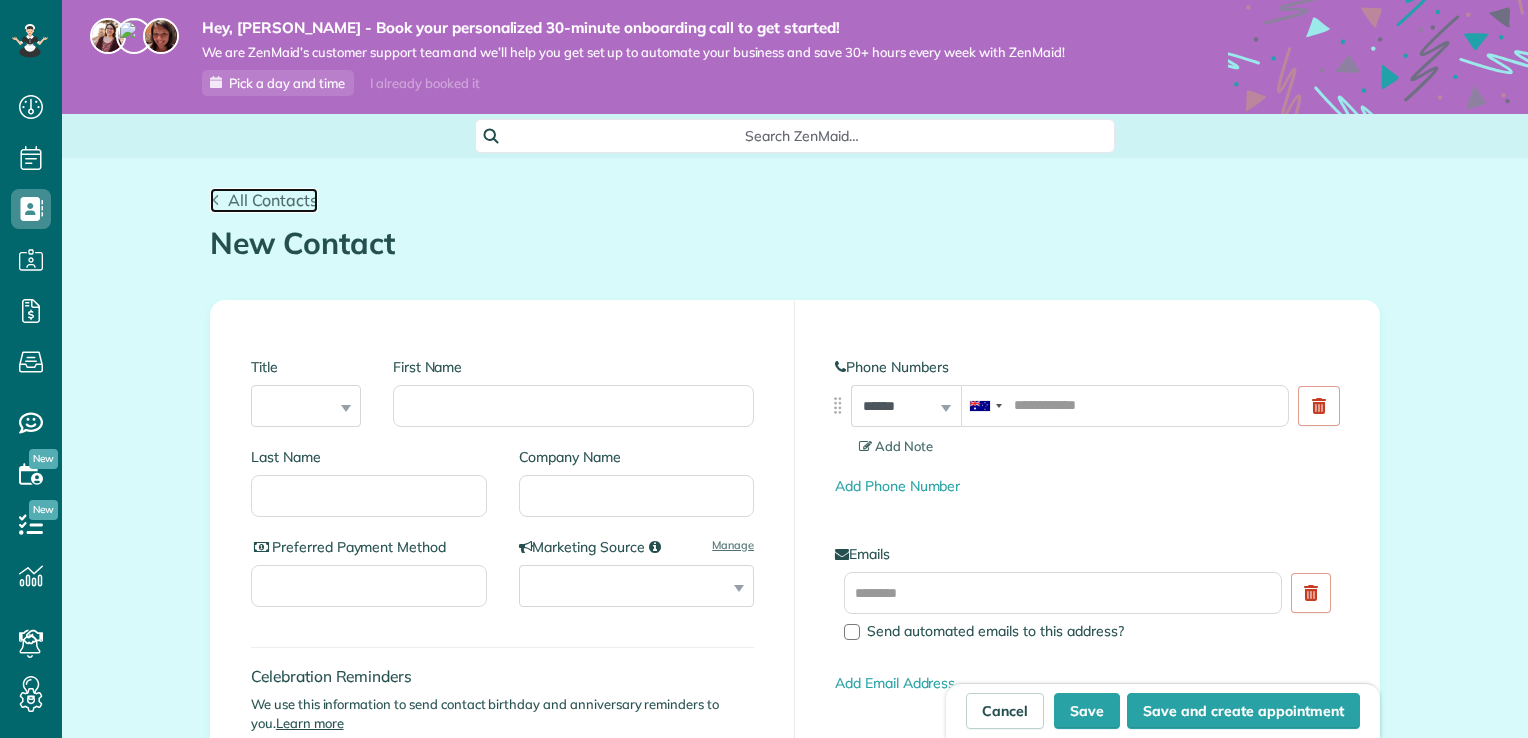click on "All Contacts" at bounding box center (273, 200) 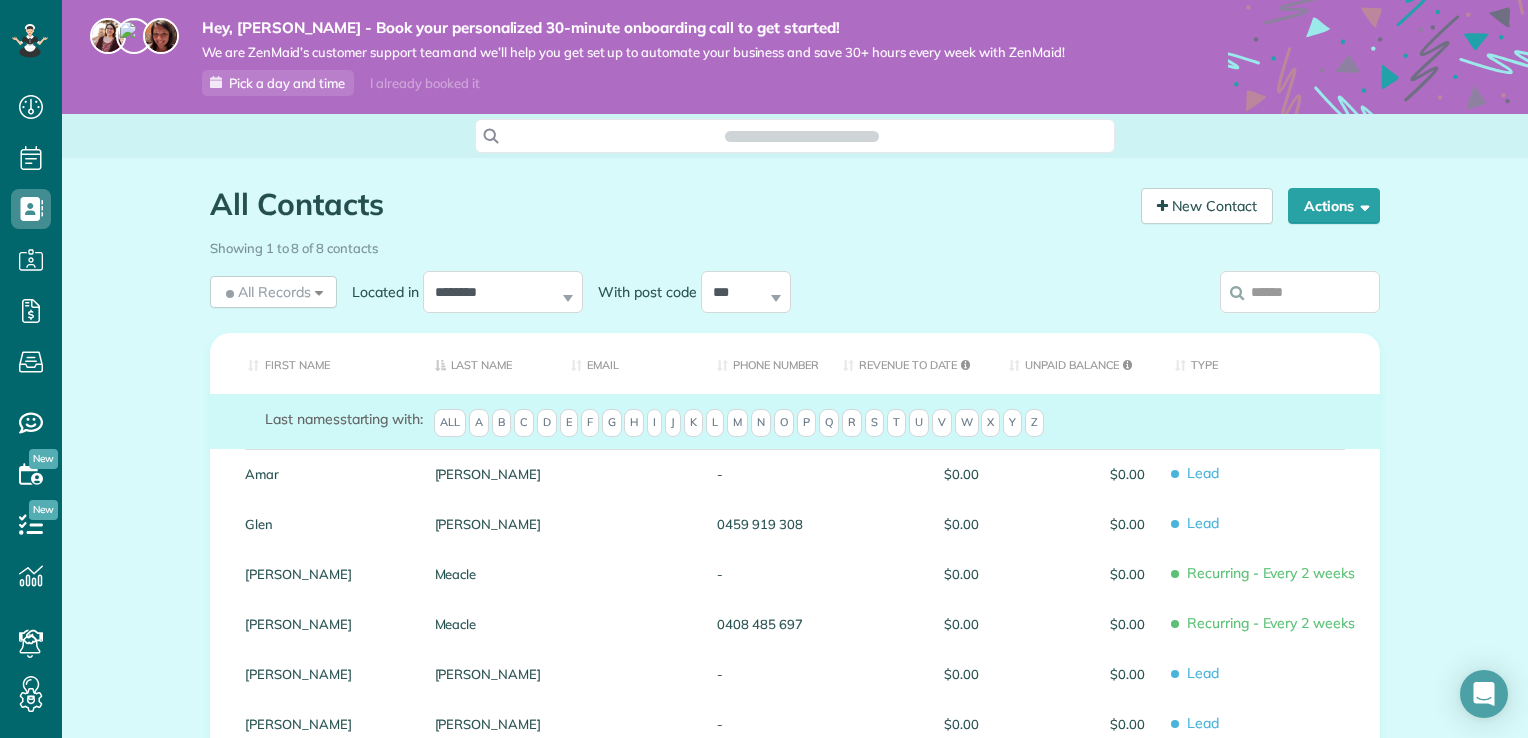 scroll, scrollTop: 0, scrollLeft: 0, axis: both 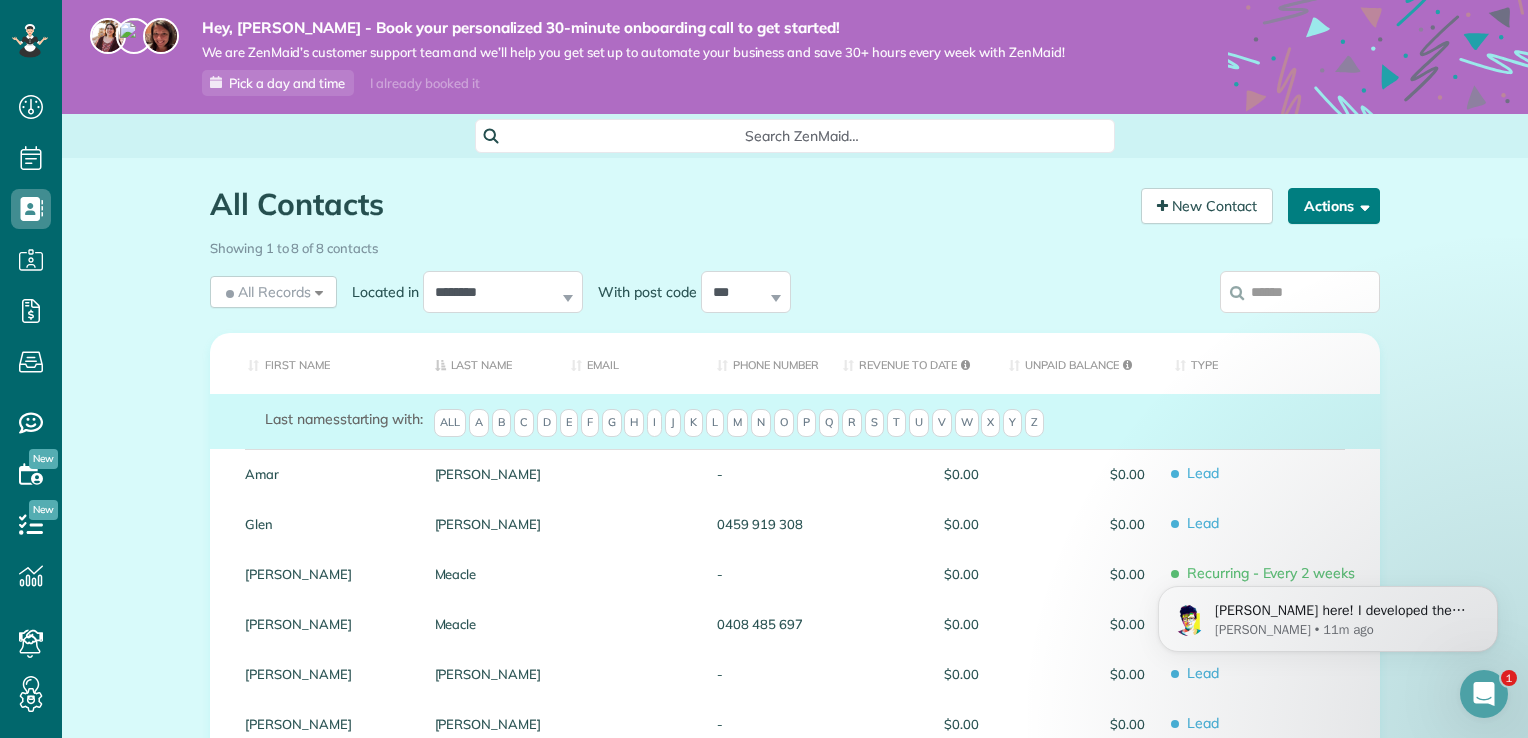 click on "Actions" at bounding box center (1334, 206) 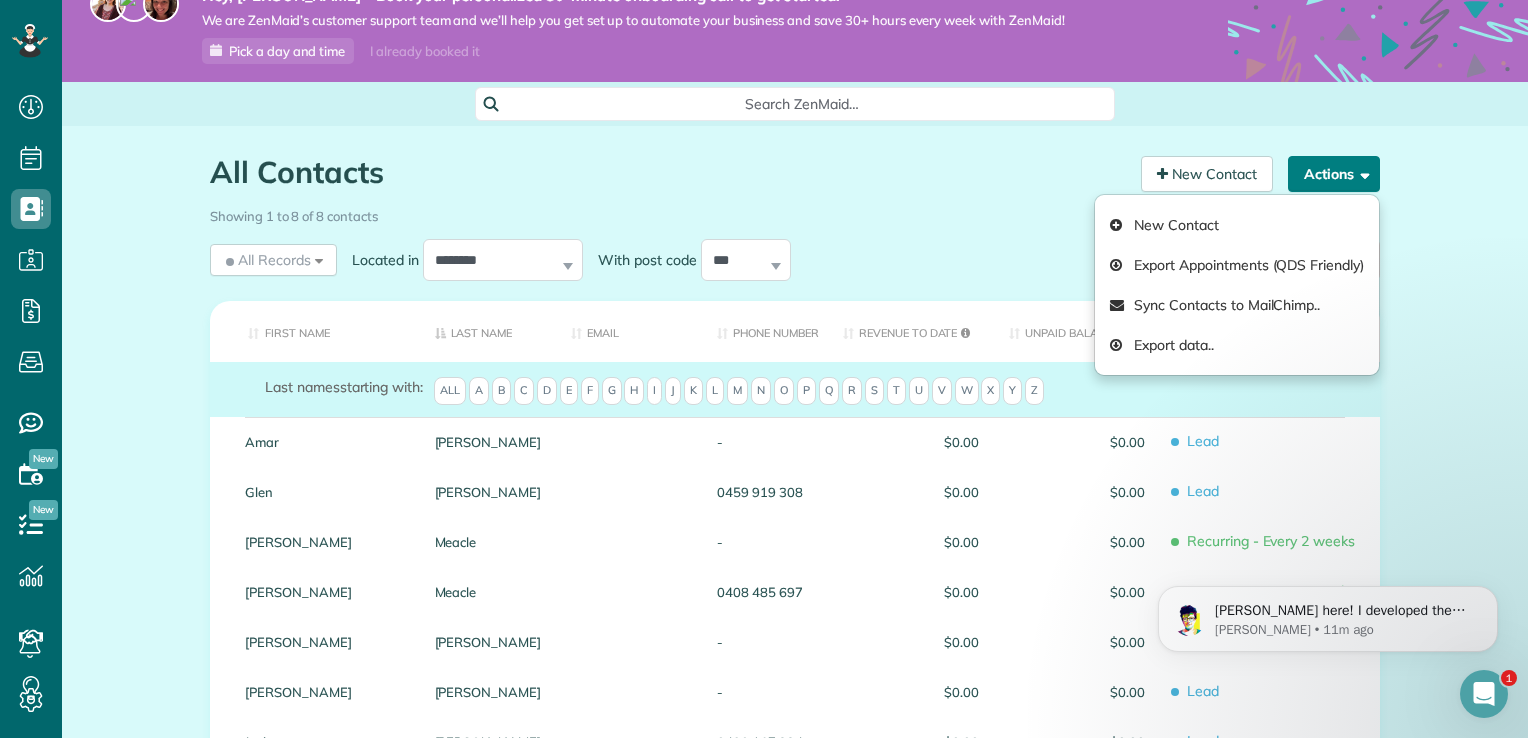 scroll, scrollTop: 0, scrollLeft: 0, axis: both 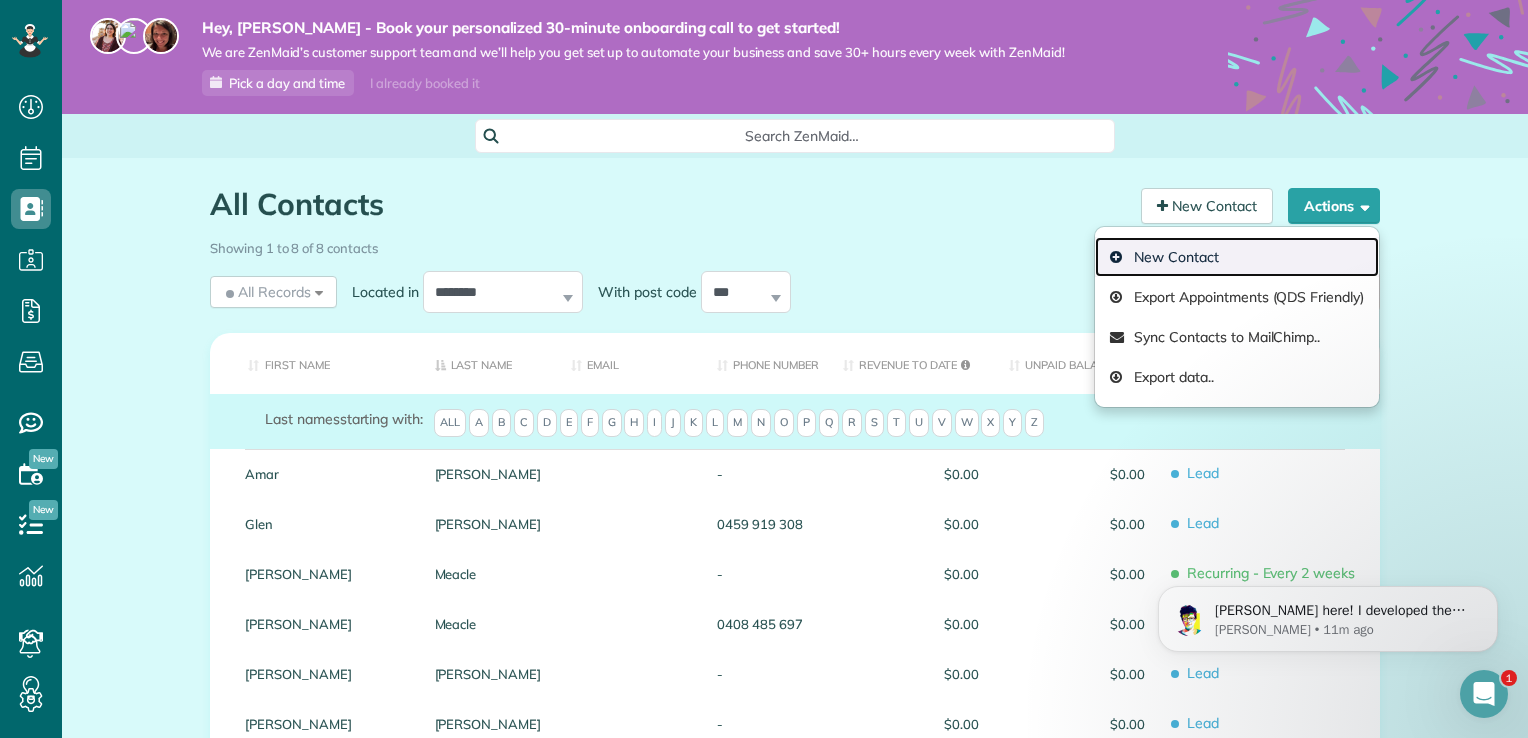 click on "New Contact" at bounding box center [1237, 257] 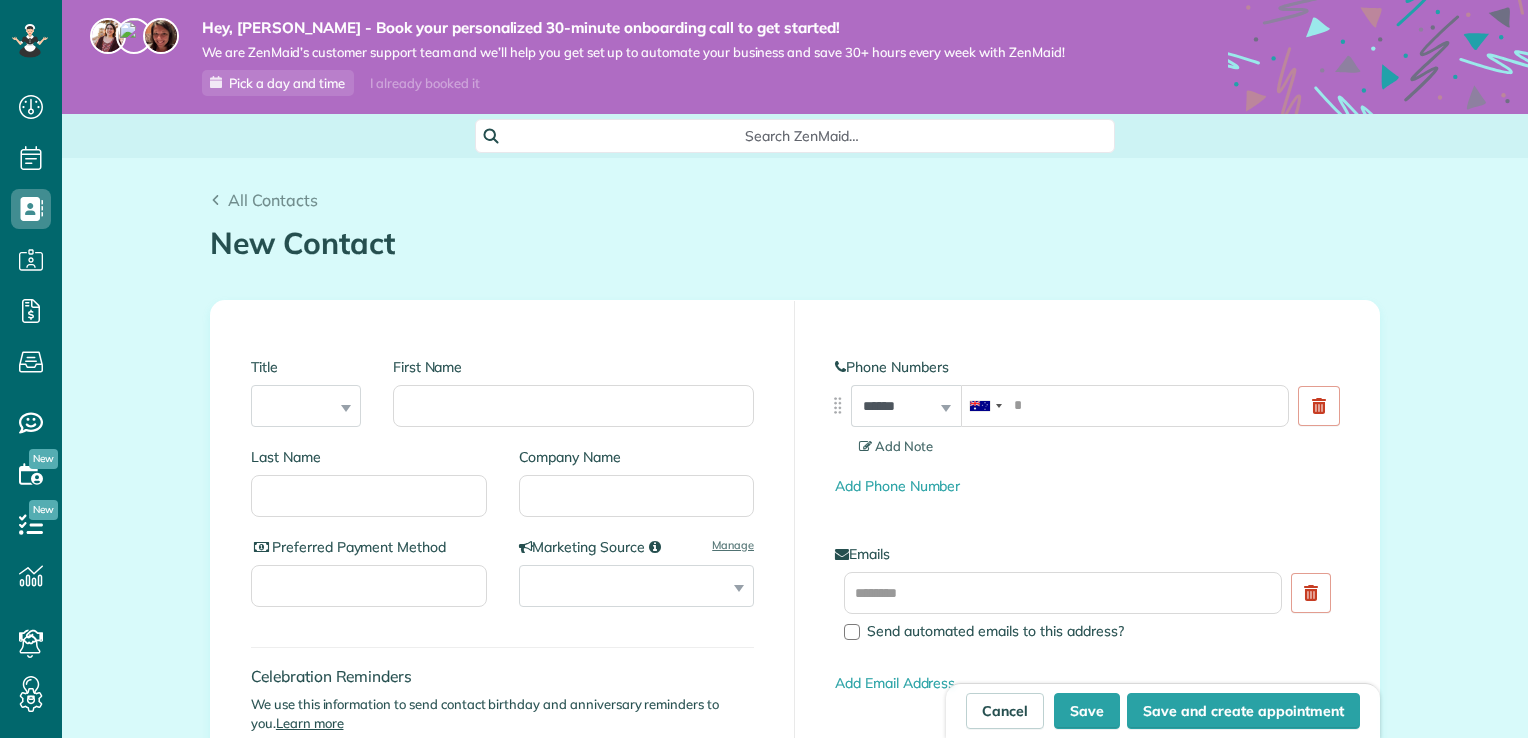 scroll, scrollTop: 0, scrollLeft: 0, axis: both 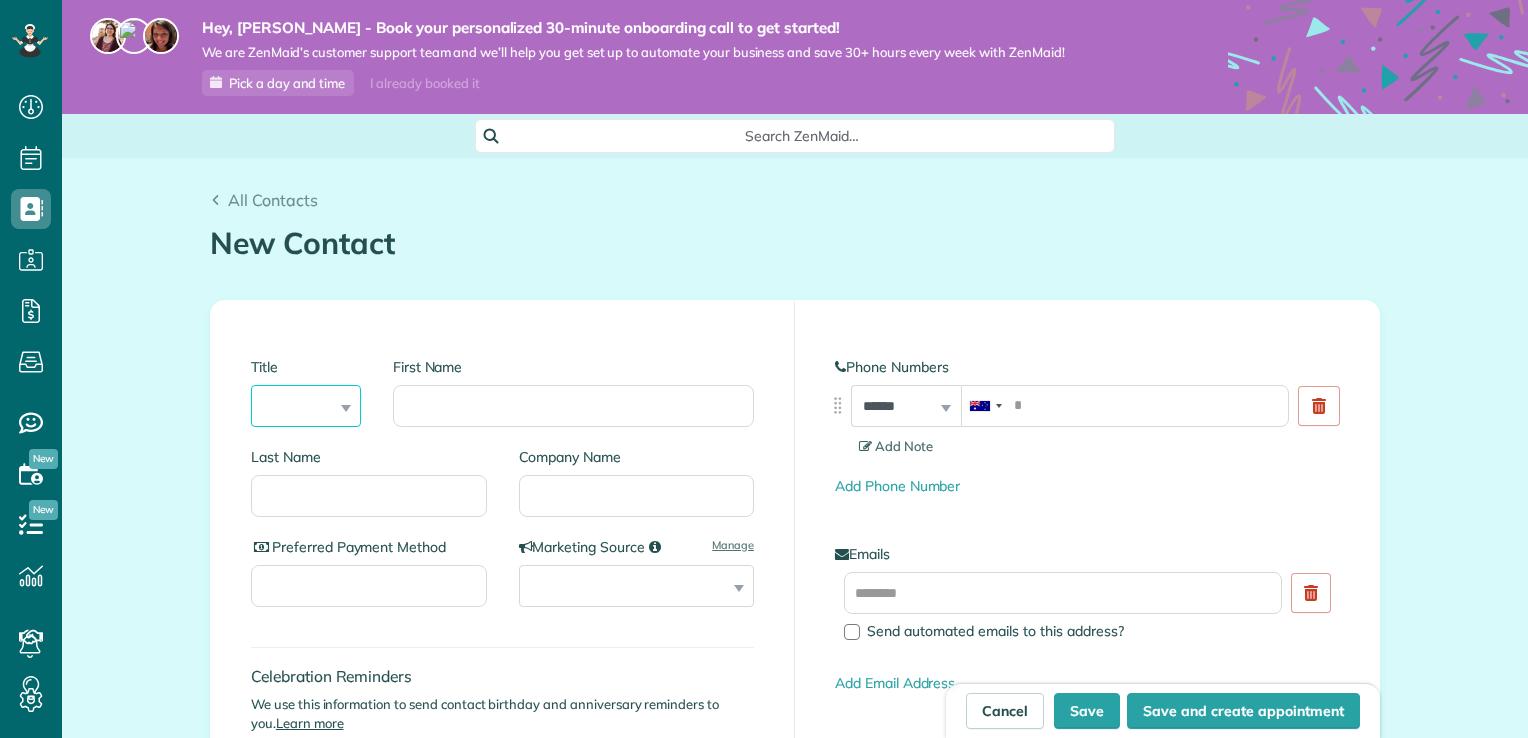 click on "***
****
***
***" at bounding box center (306, 406) 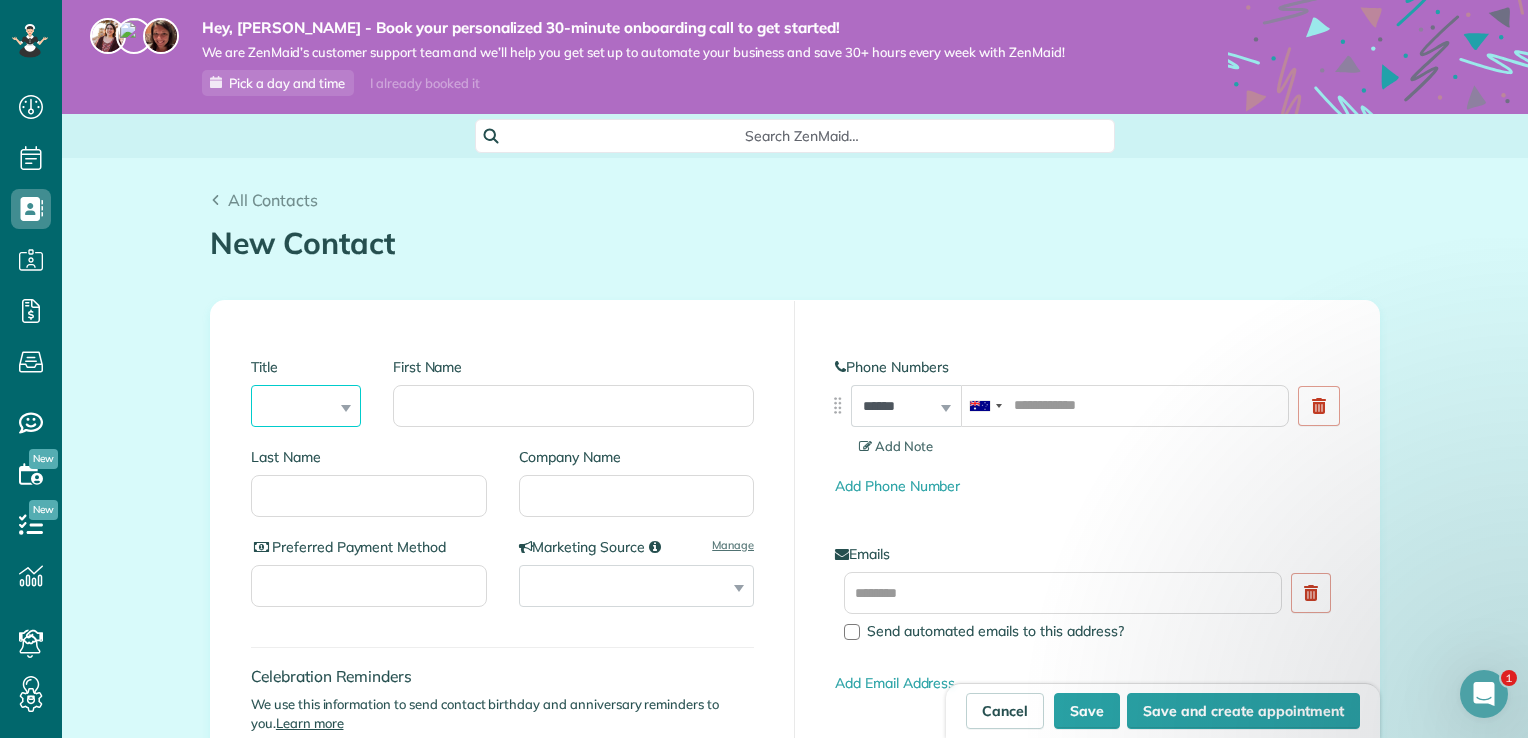 scroll, scrollTop: 300, scrollLeft: 0, axis: vertical 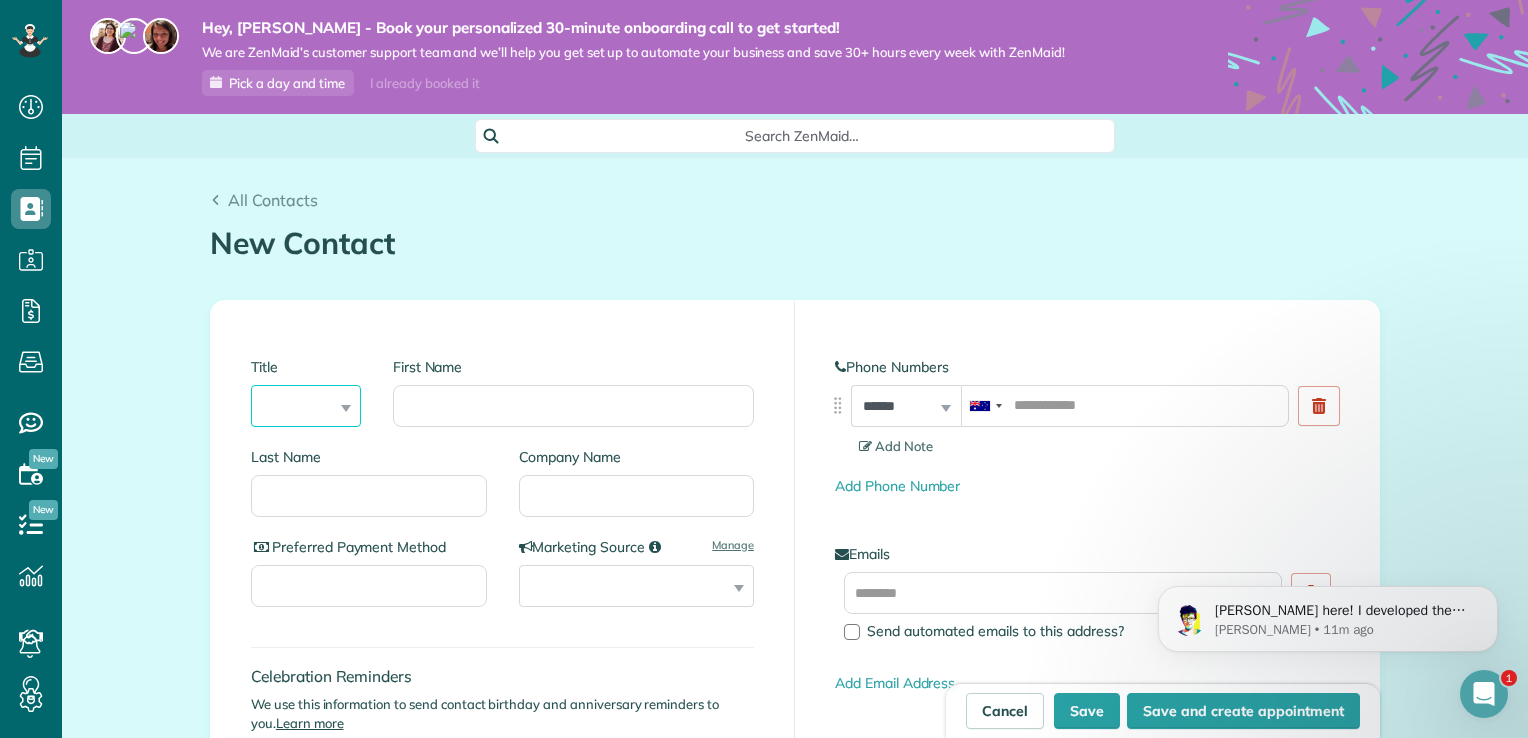 click on "***
****
***
***" at bounding box center [306, 406] 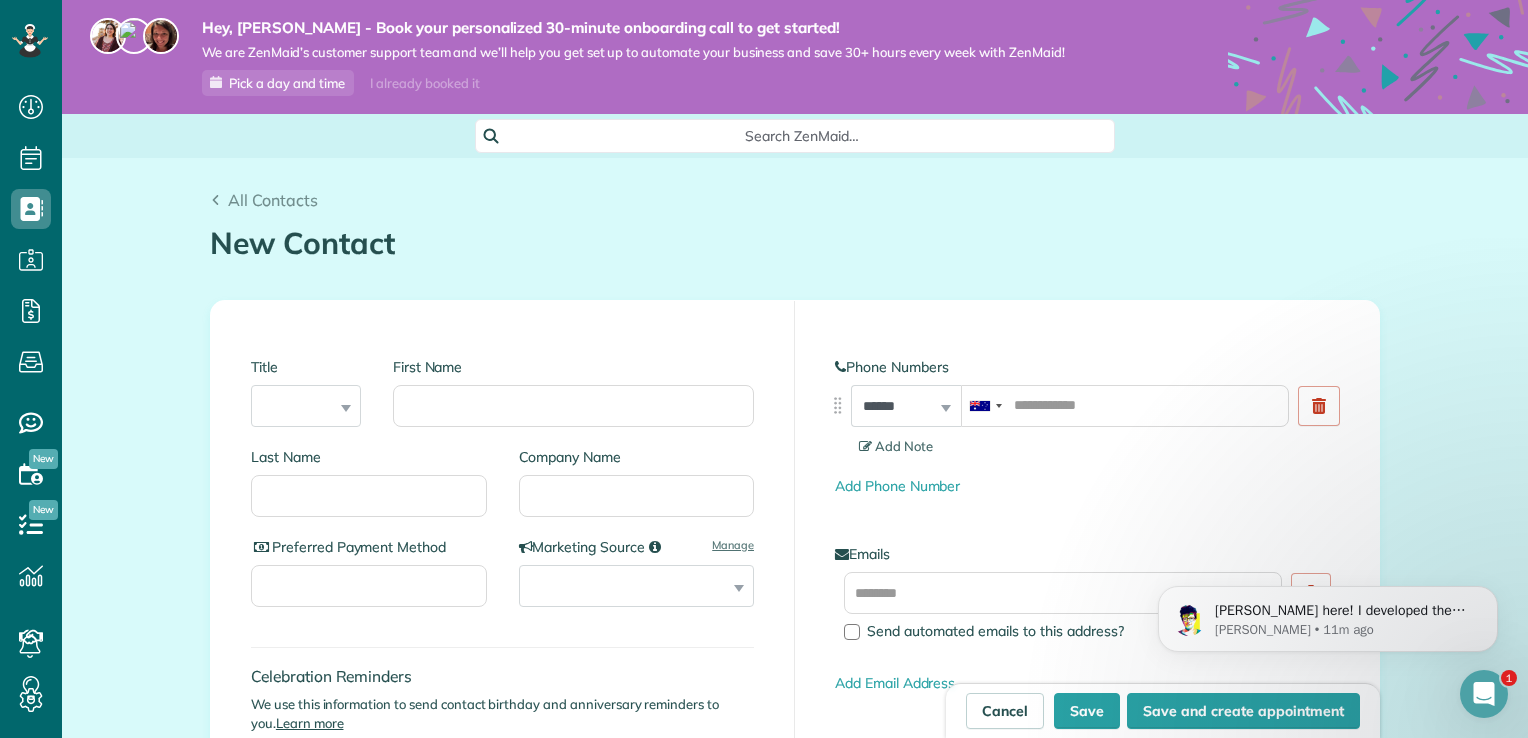 click on "**********" at bounding box center [795, 1340] 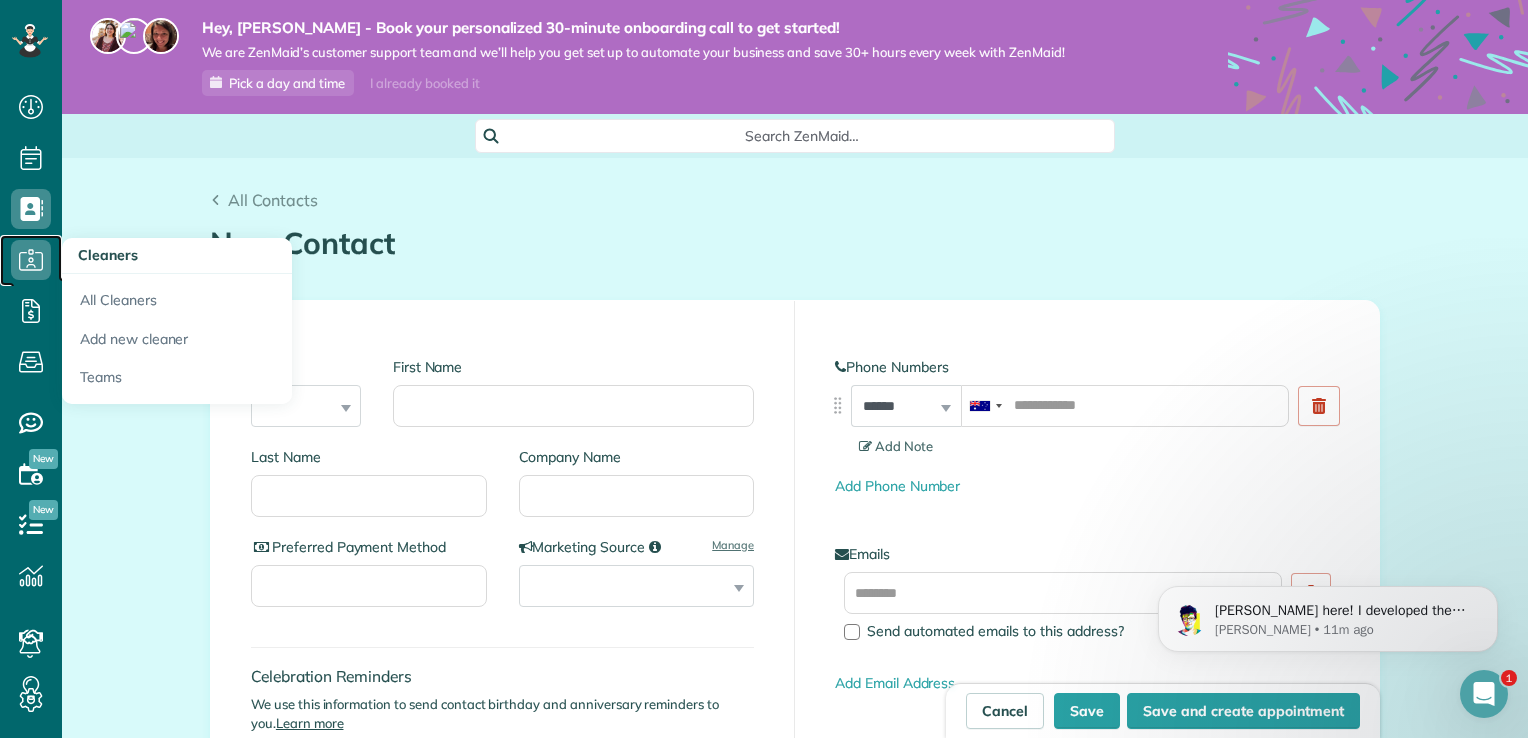 click 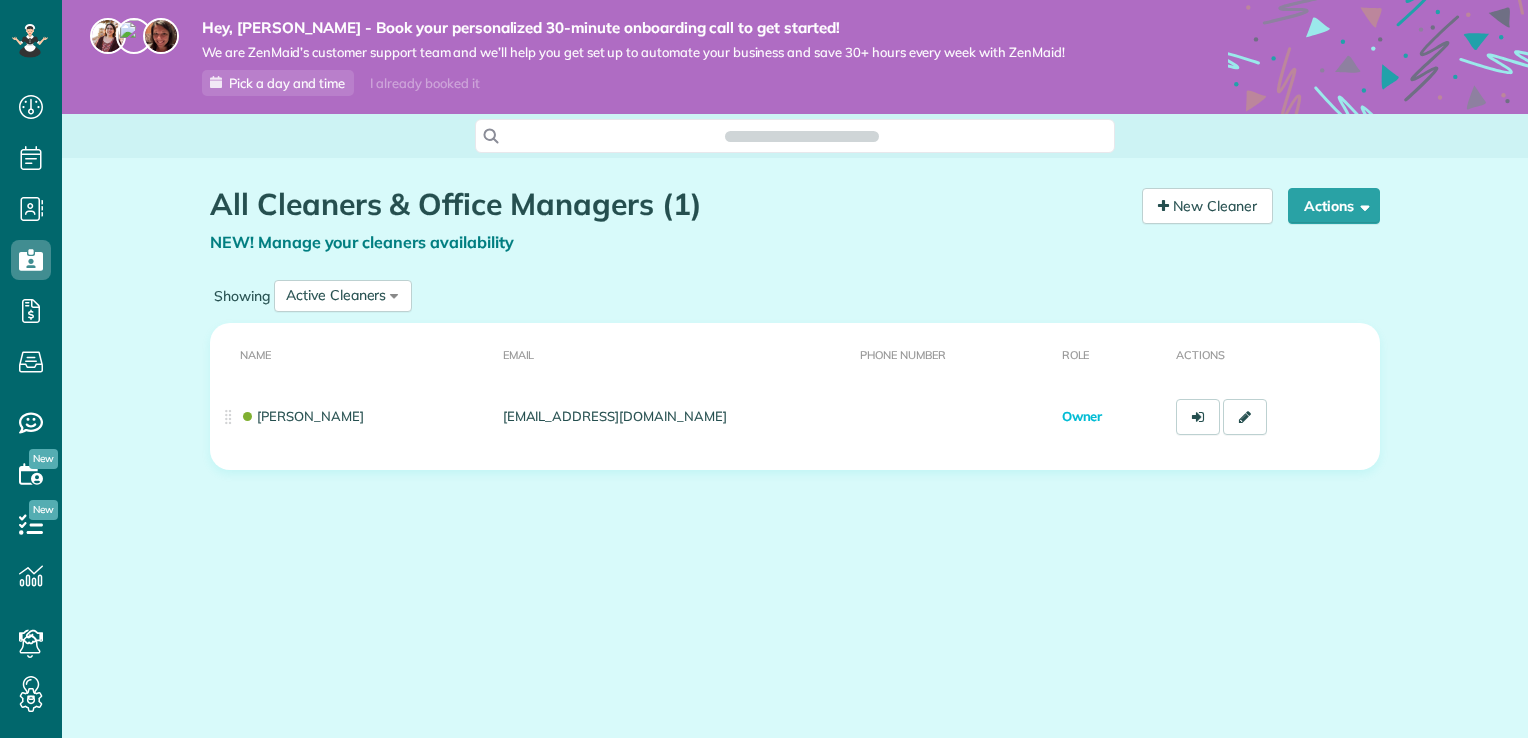 scroll, scrollTop: 0, scrollLeft: 0, axis: both 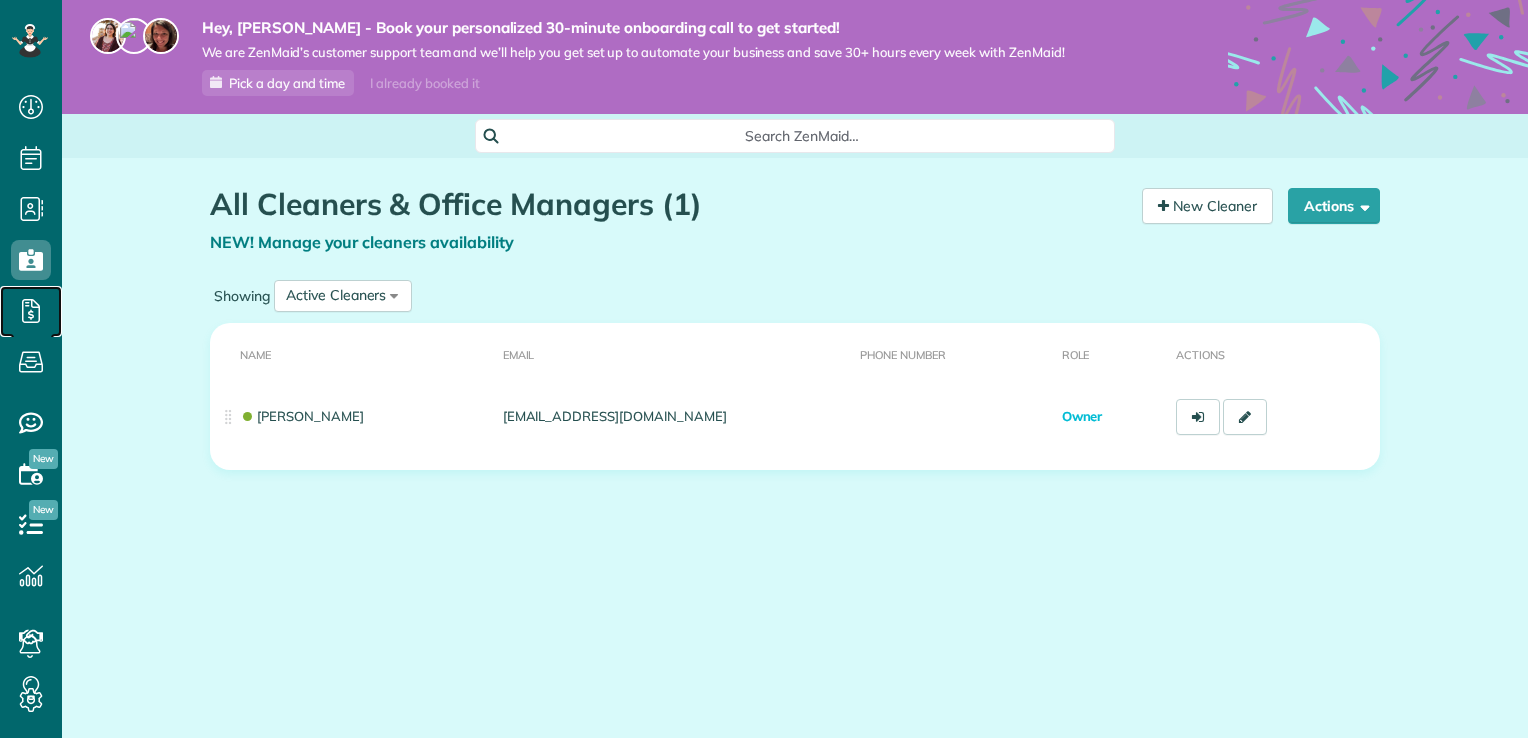 click 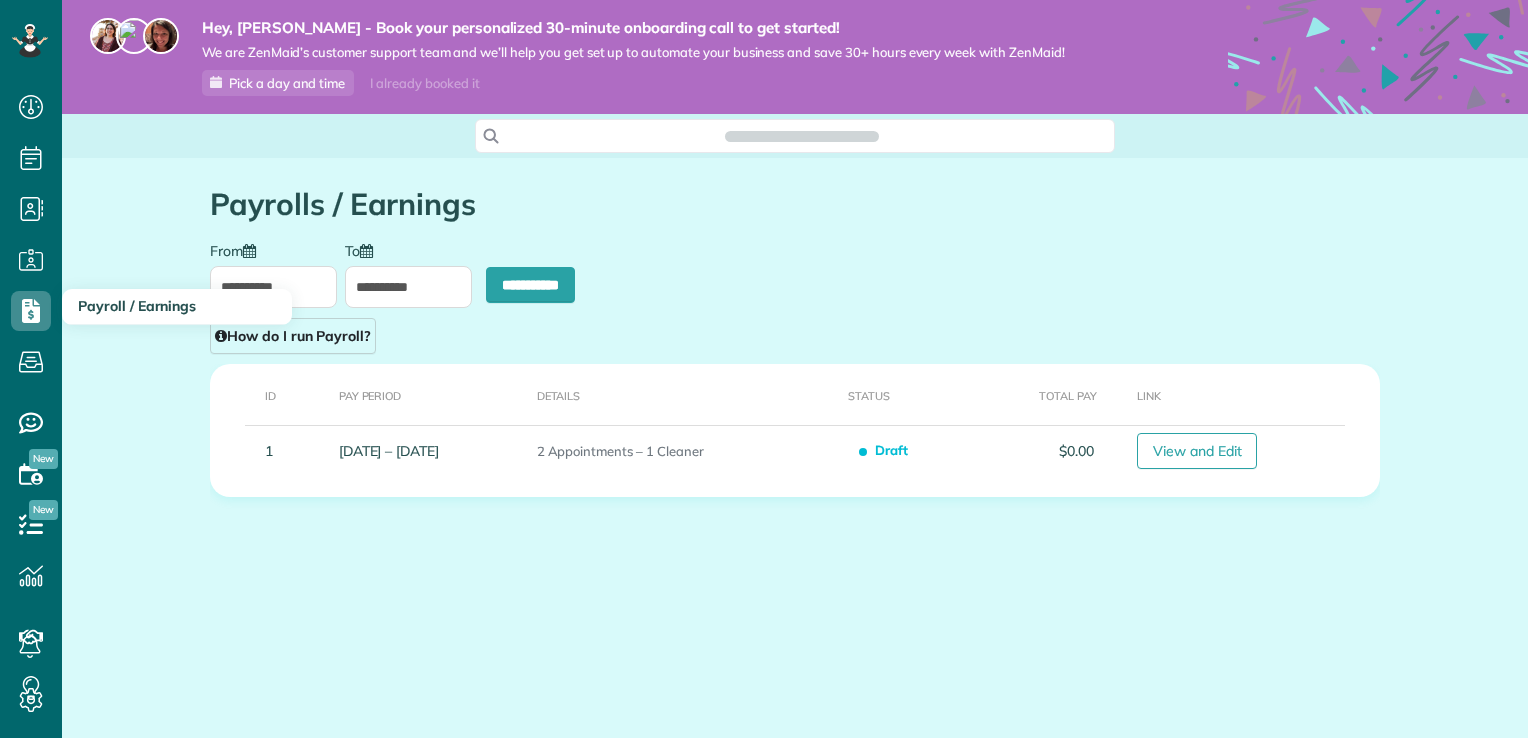 scroll, scrollTop: 0, scrollLeft: 0, axis: both 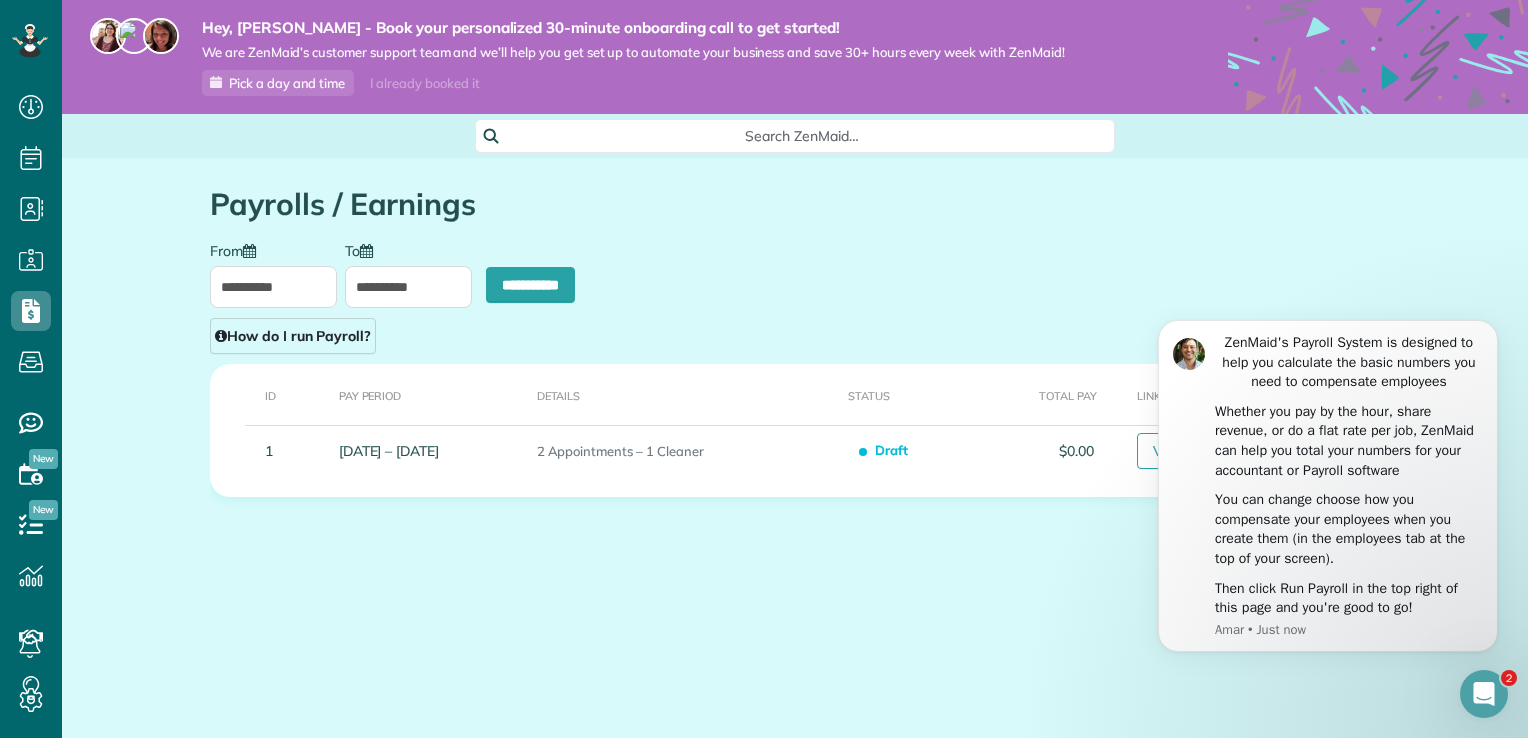 click on "**********" at bounding box center (795, 397) 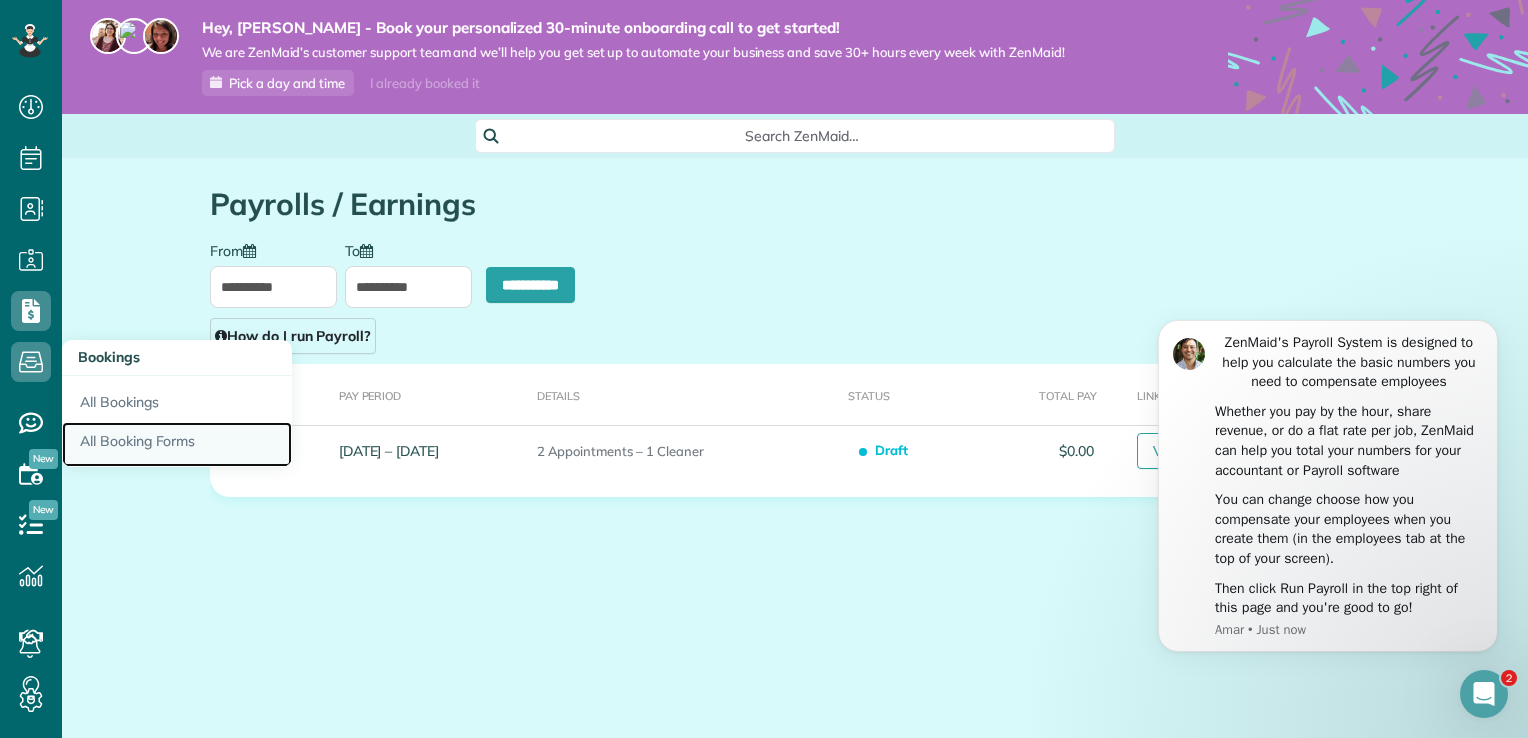 click on "All Booking Forms" at bounding box center (177, 445) 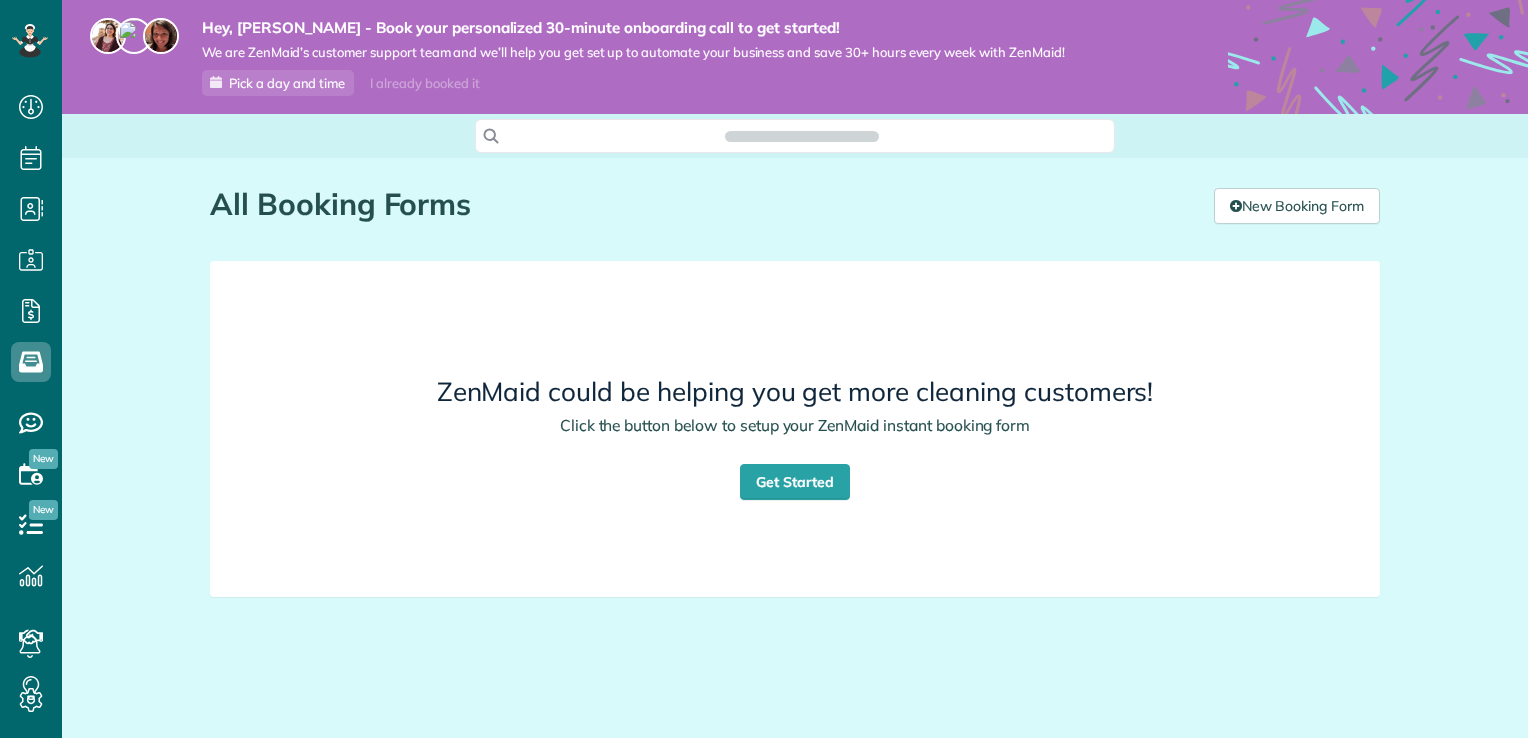 scroll, scrollTop: 0, scrollLeft: 0, axis: both 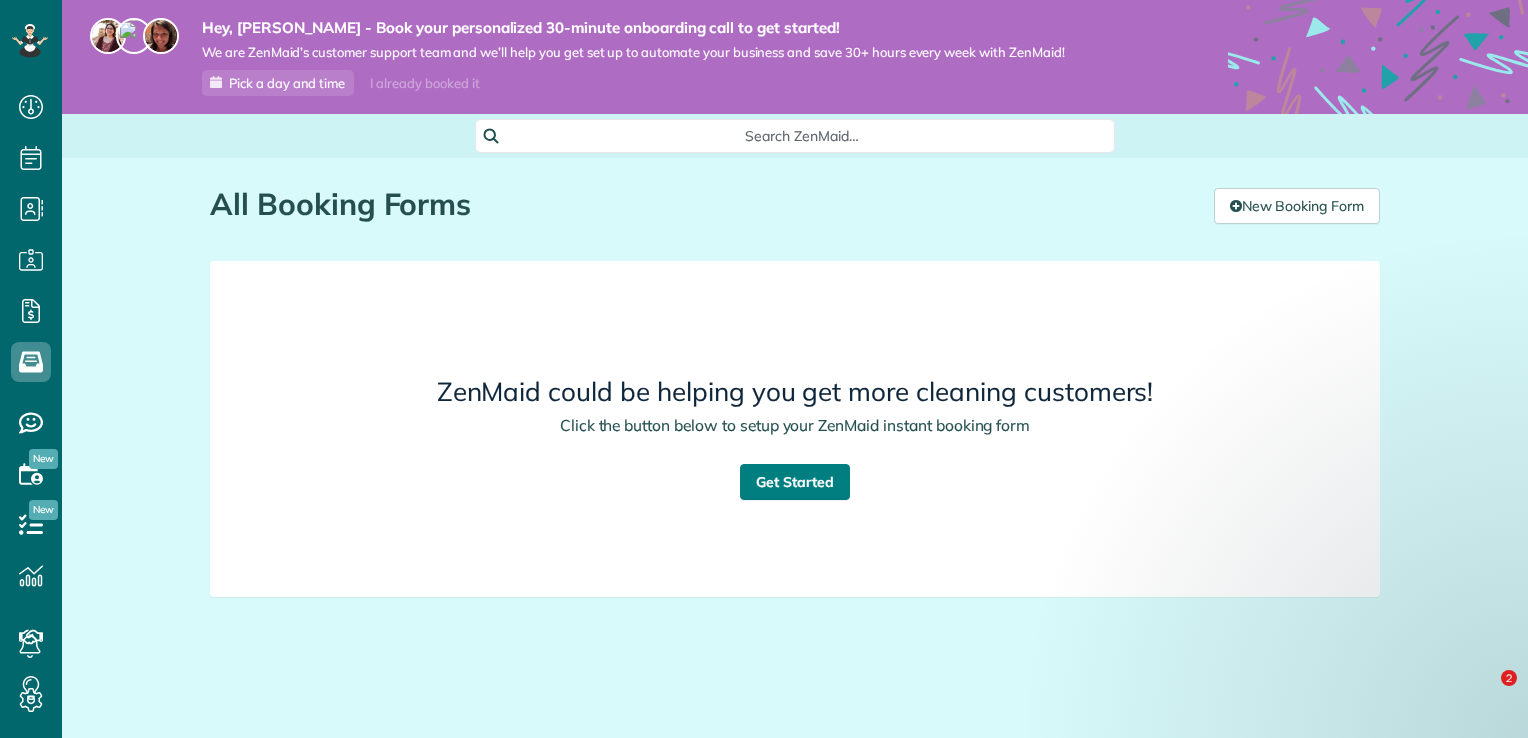 click on "Get Started" at bounding box center [795, 482] 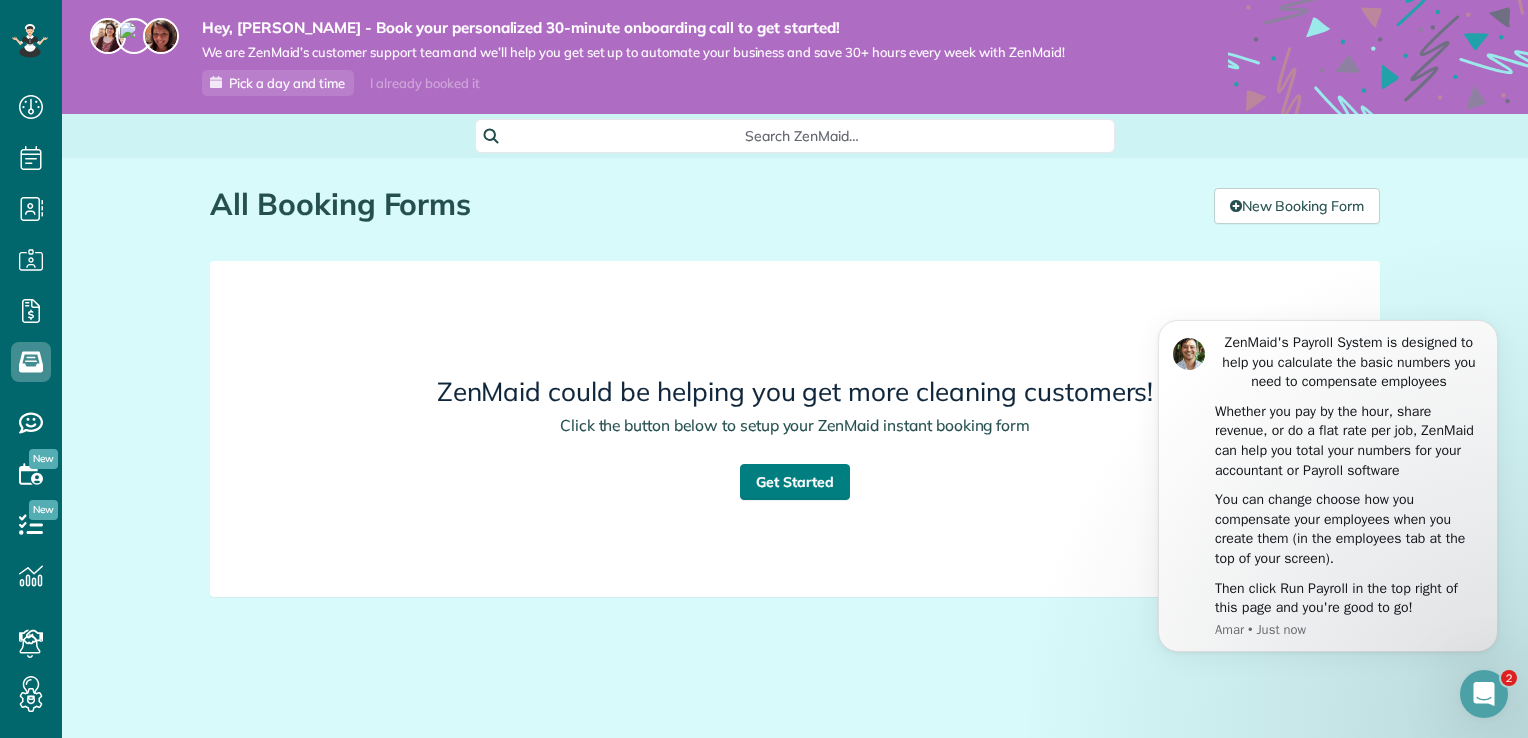 scroll, scrollTop: 0, scrollLeft: 0, axis: both 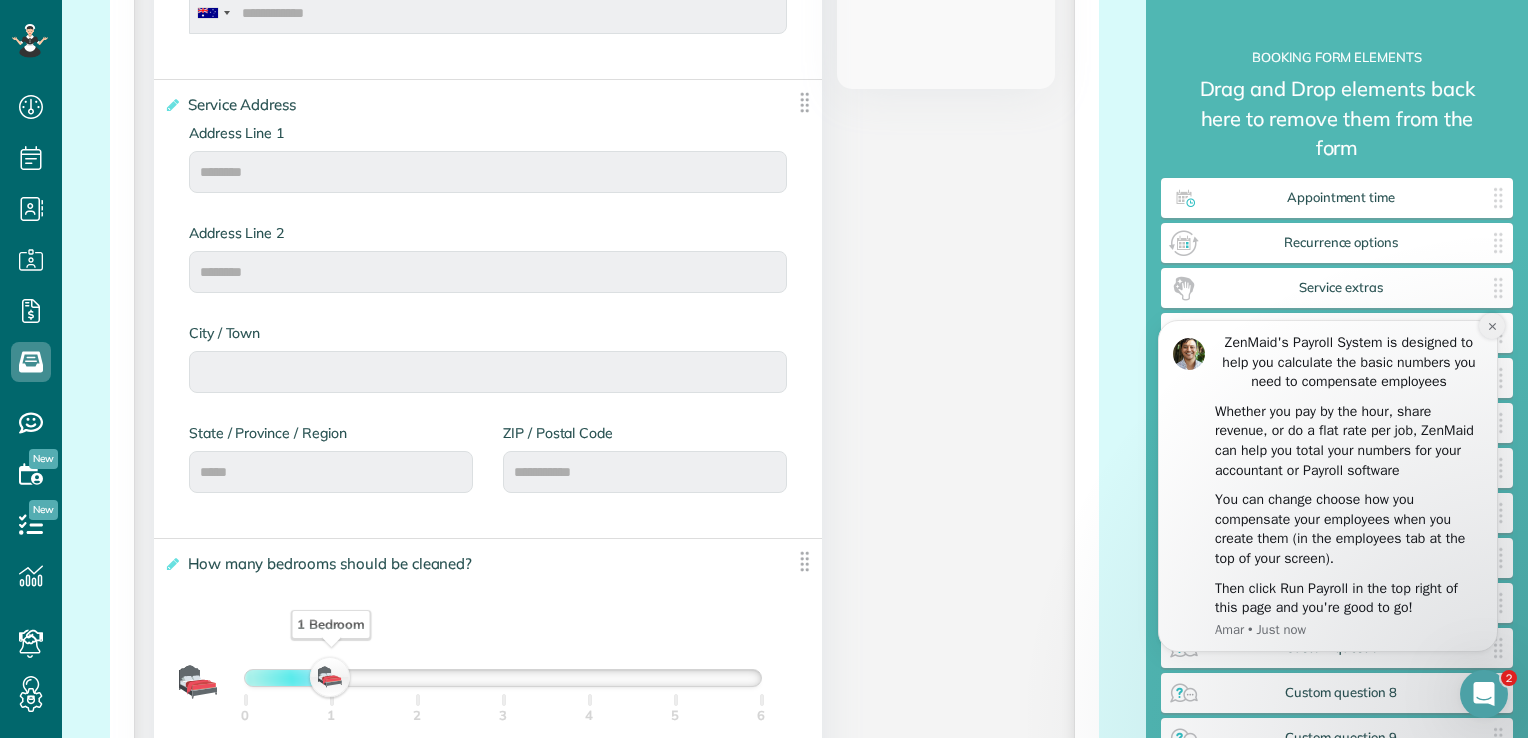 click at bounding box center (1492, 326) 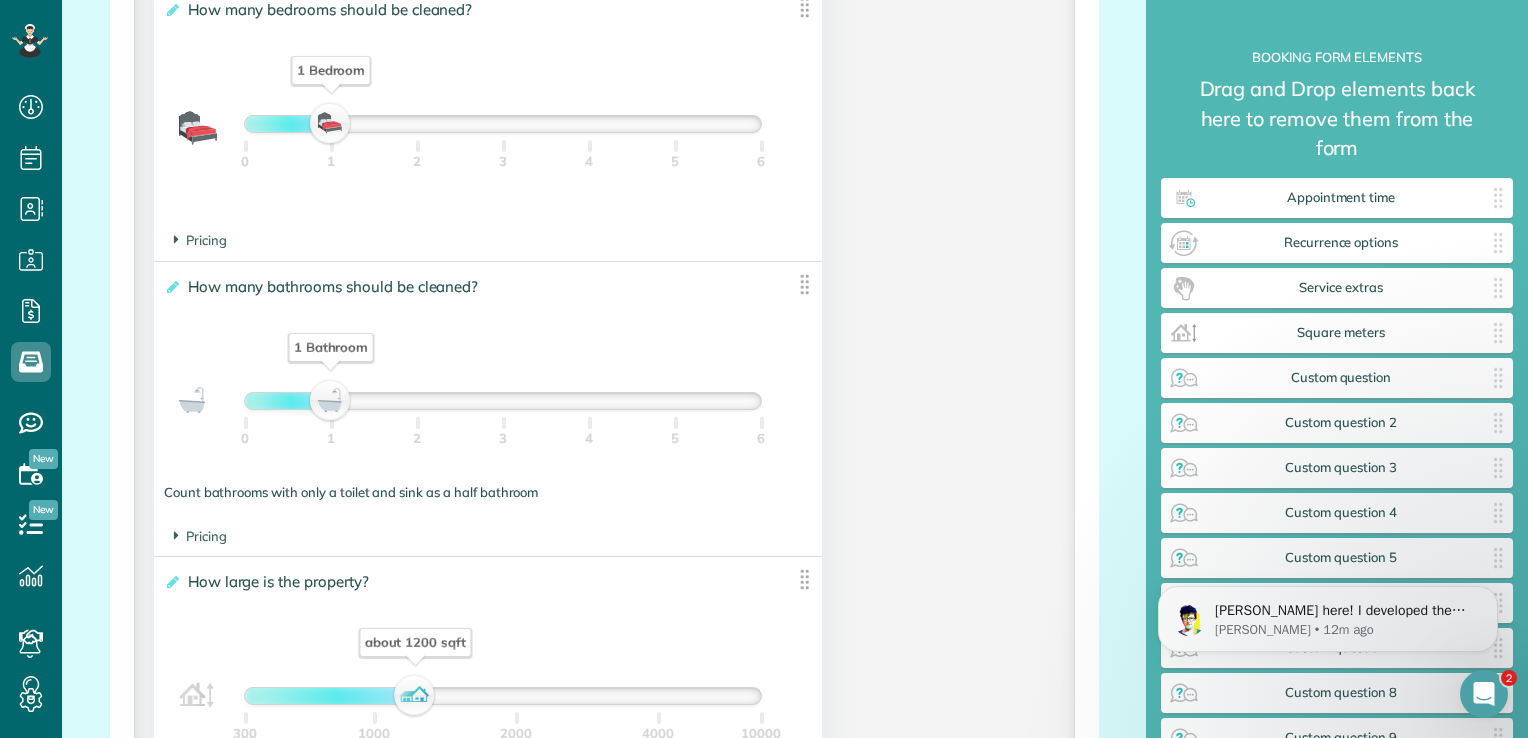 scroll, scrollTop: 1500, scrollLeft: 0, axis: vertical 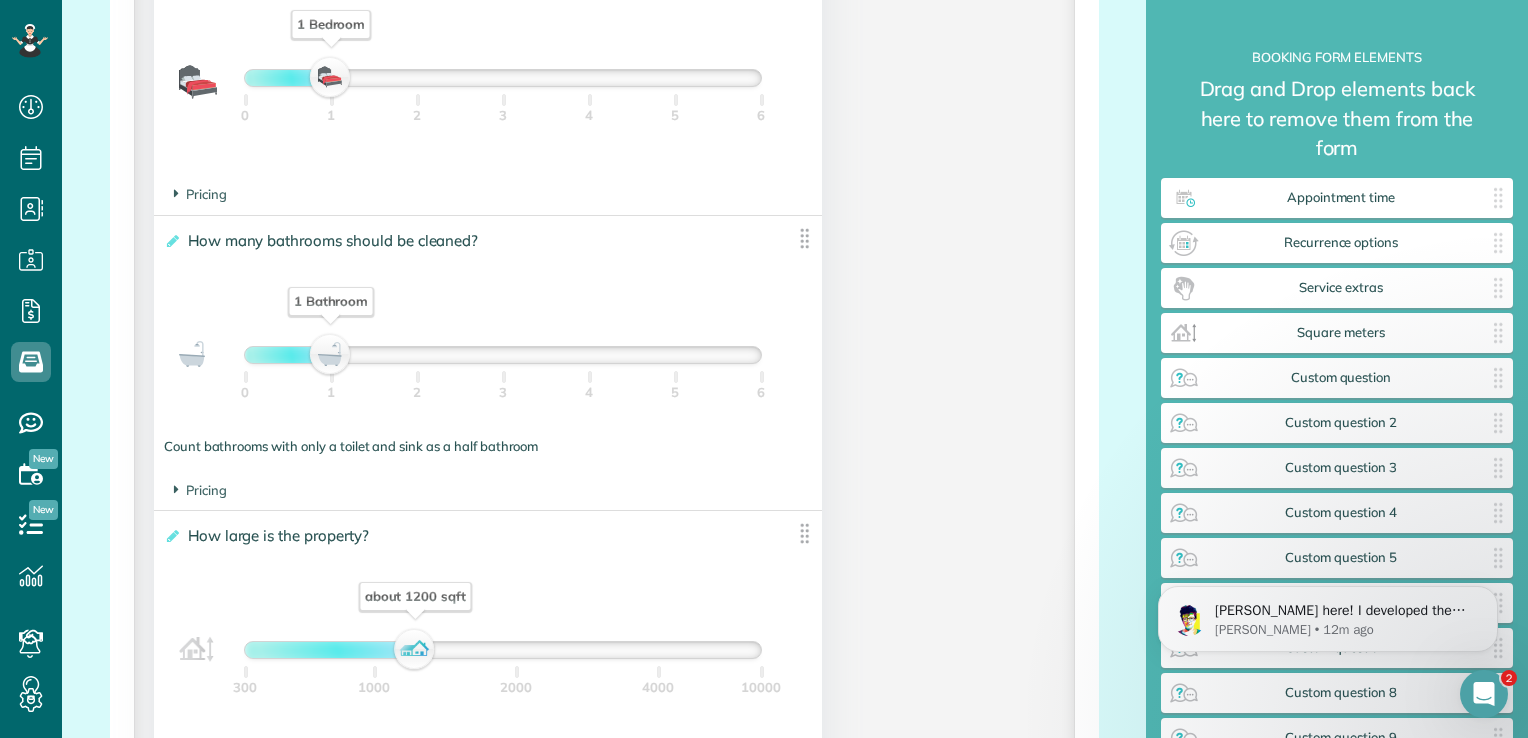 click at bounding box center [804, 238] 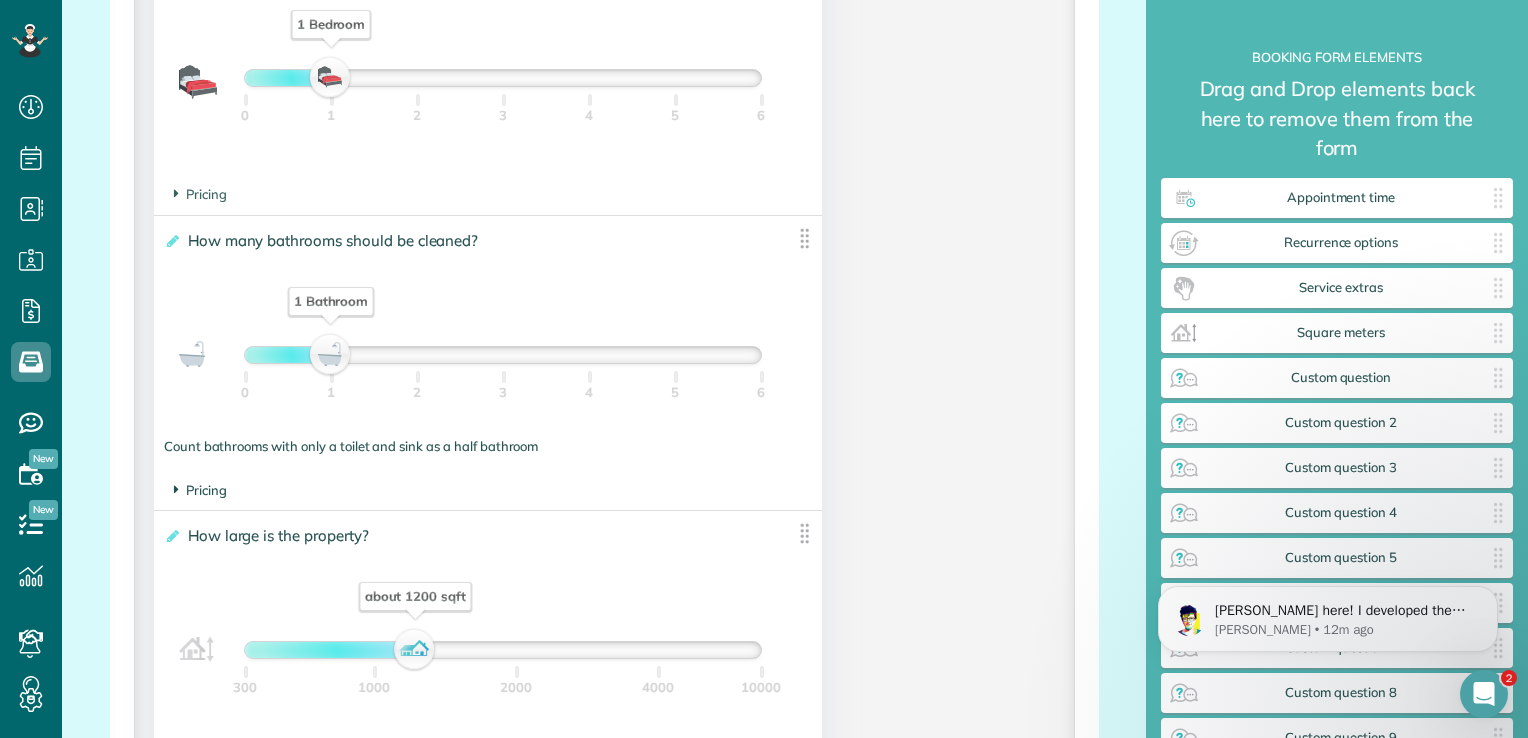 click on "Pricing" at bounding box center (200, 490) 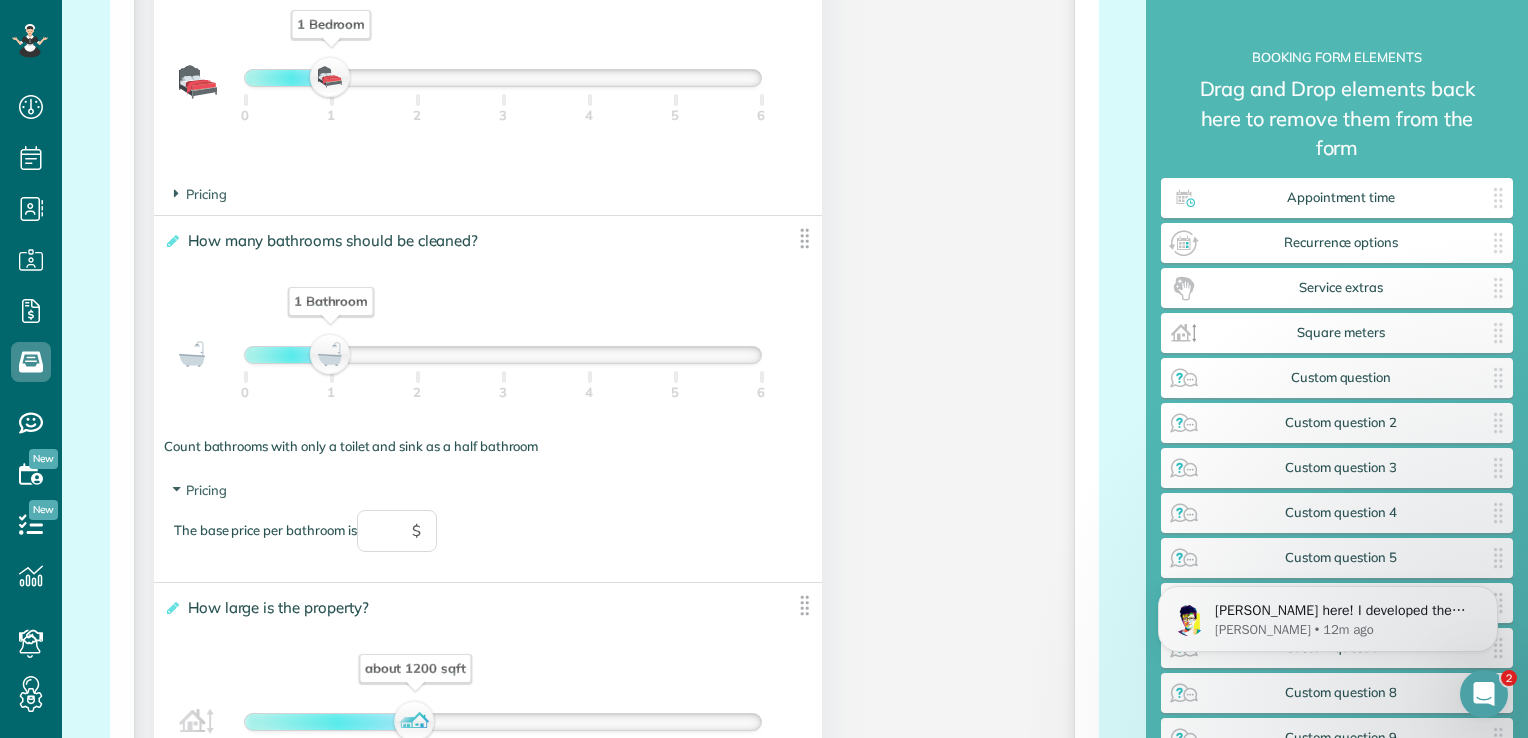 click on "Pricing
The base price per bathroom is
$" at bounding box center [488, 526] 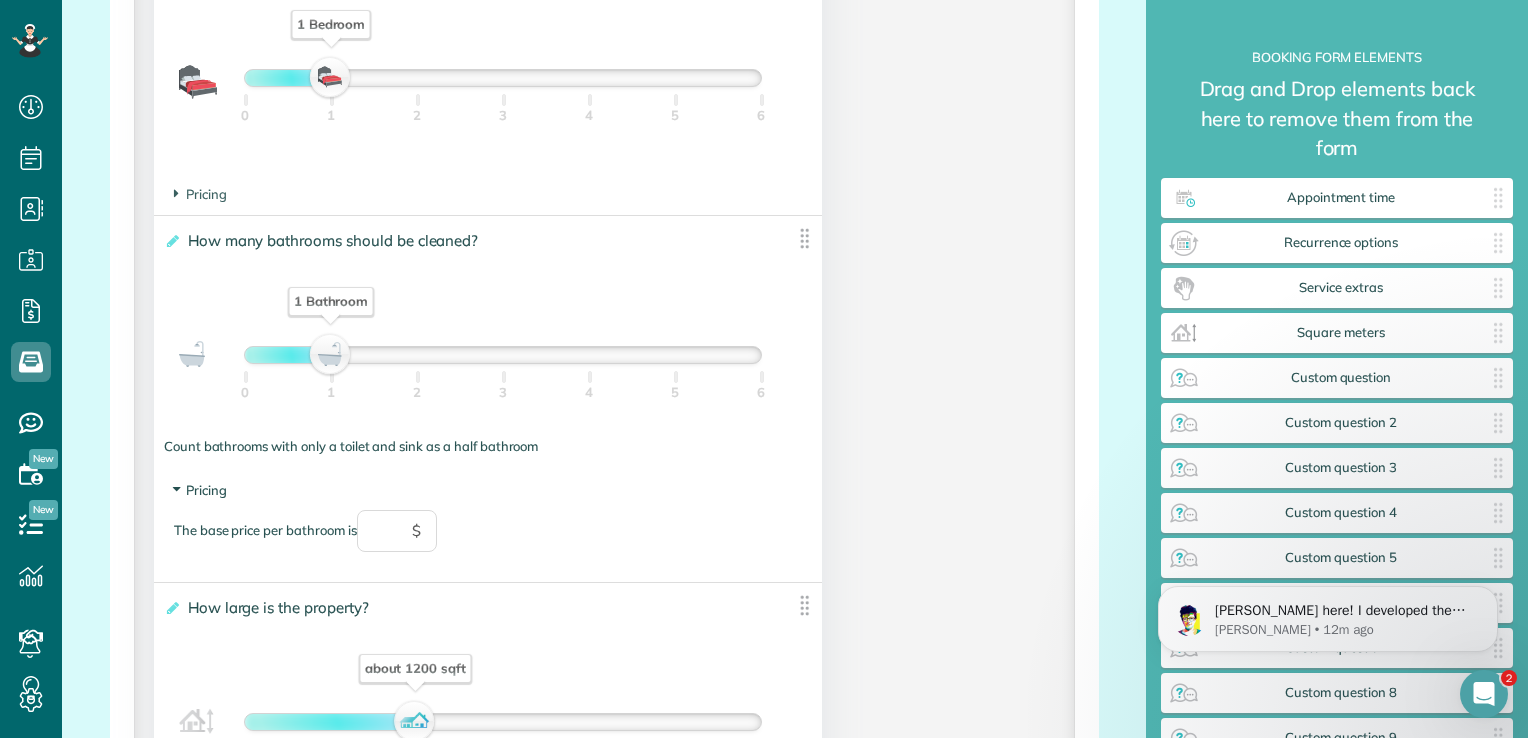 click on "Pricing" at bounding box center (200, 490) 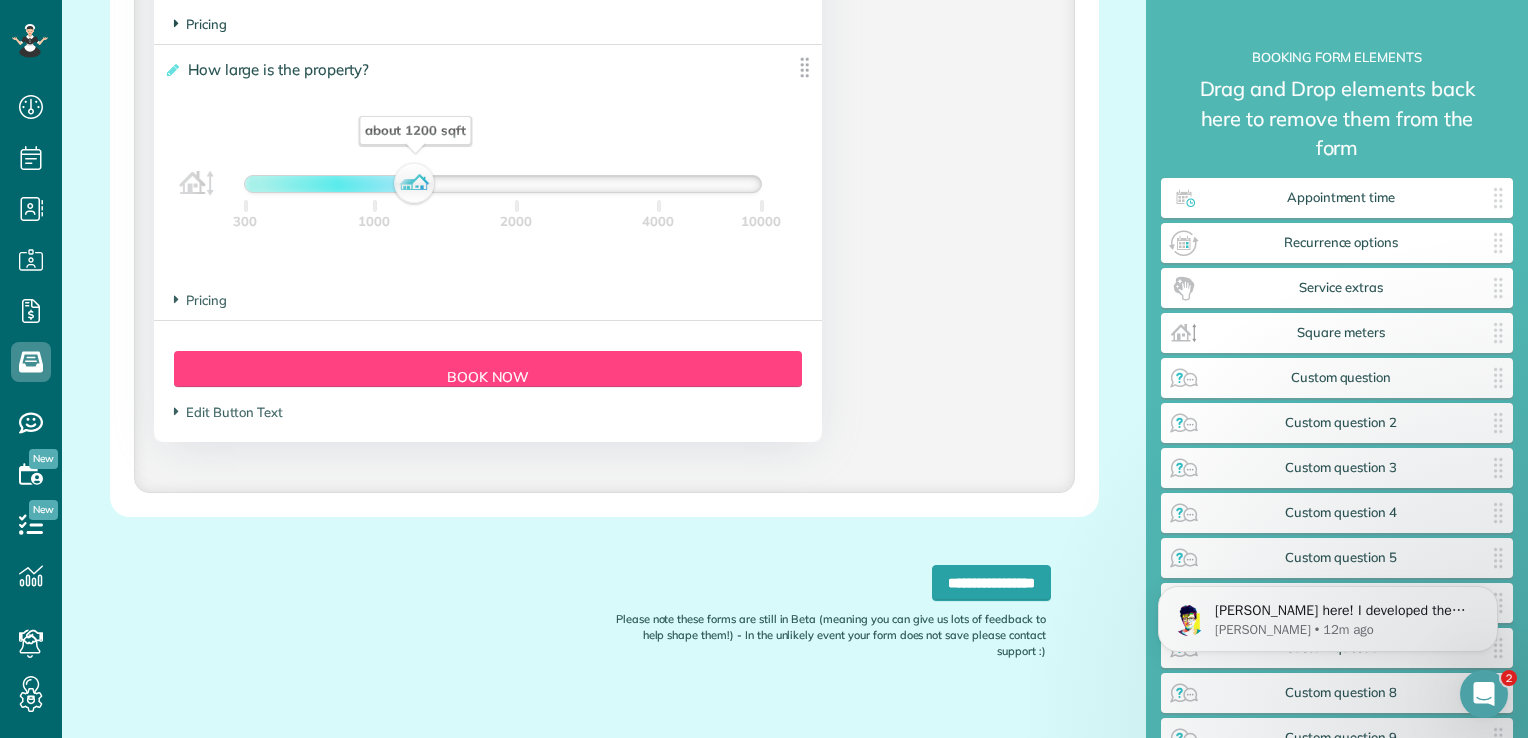 scroll, scrollTop: 1996, scrollLeft: 0, axis: vertical 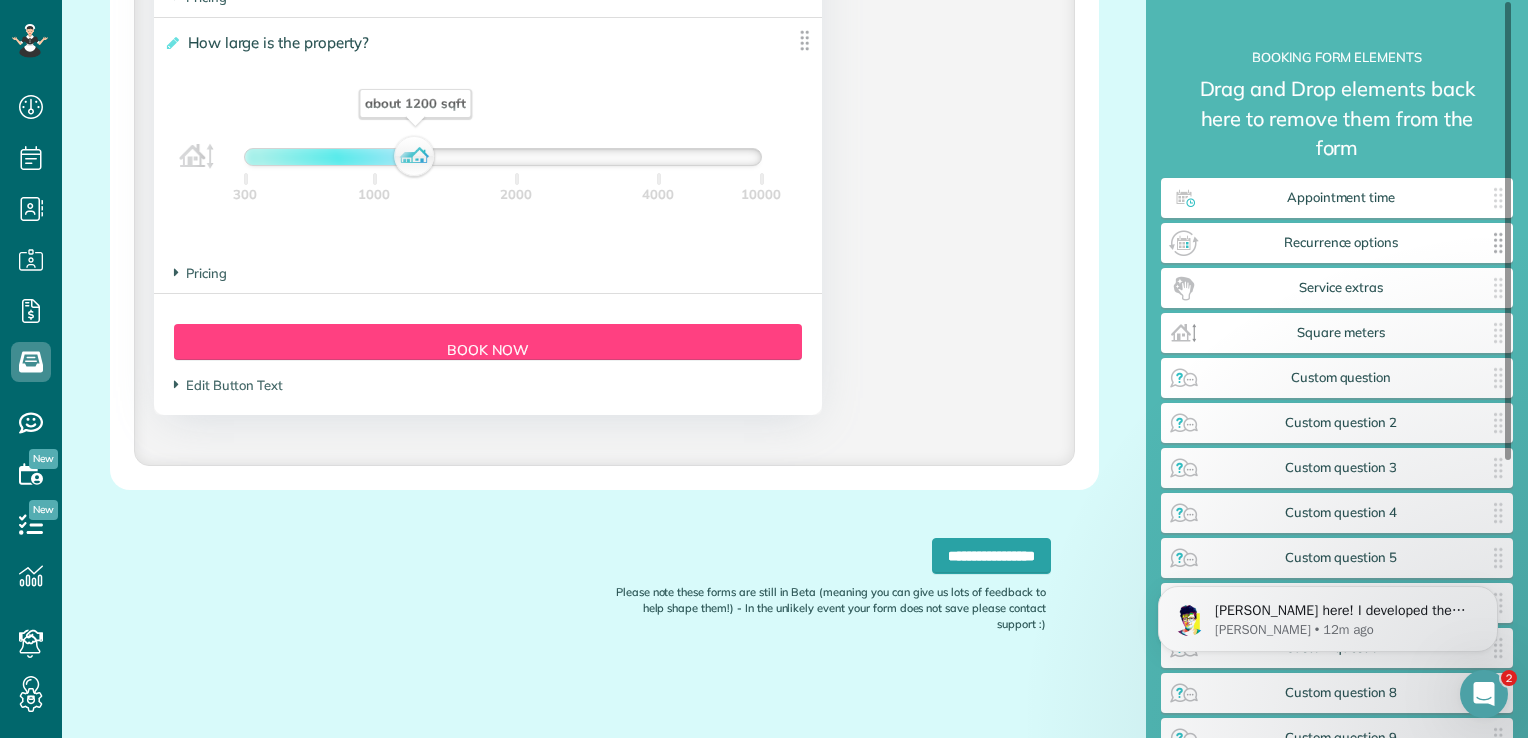 click on "Recurrence options" at bounding box center (1341, 243) 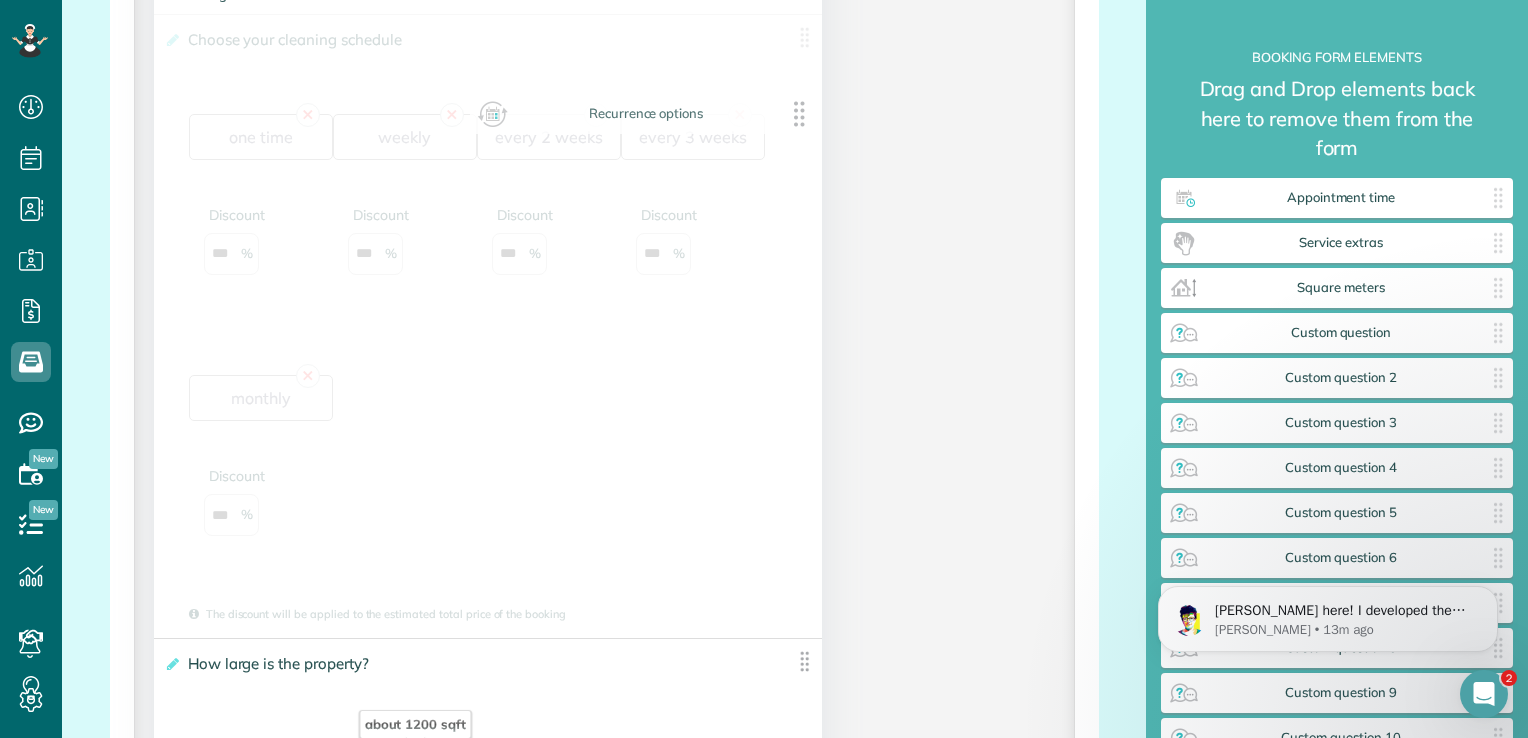 drag, startPoint x: 1355, startPoint y: 249, endPoint x: 661, endPoint y: 121, distance: 705.7053 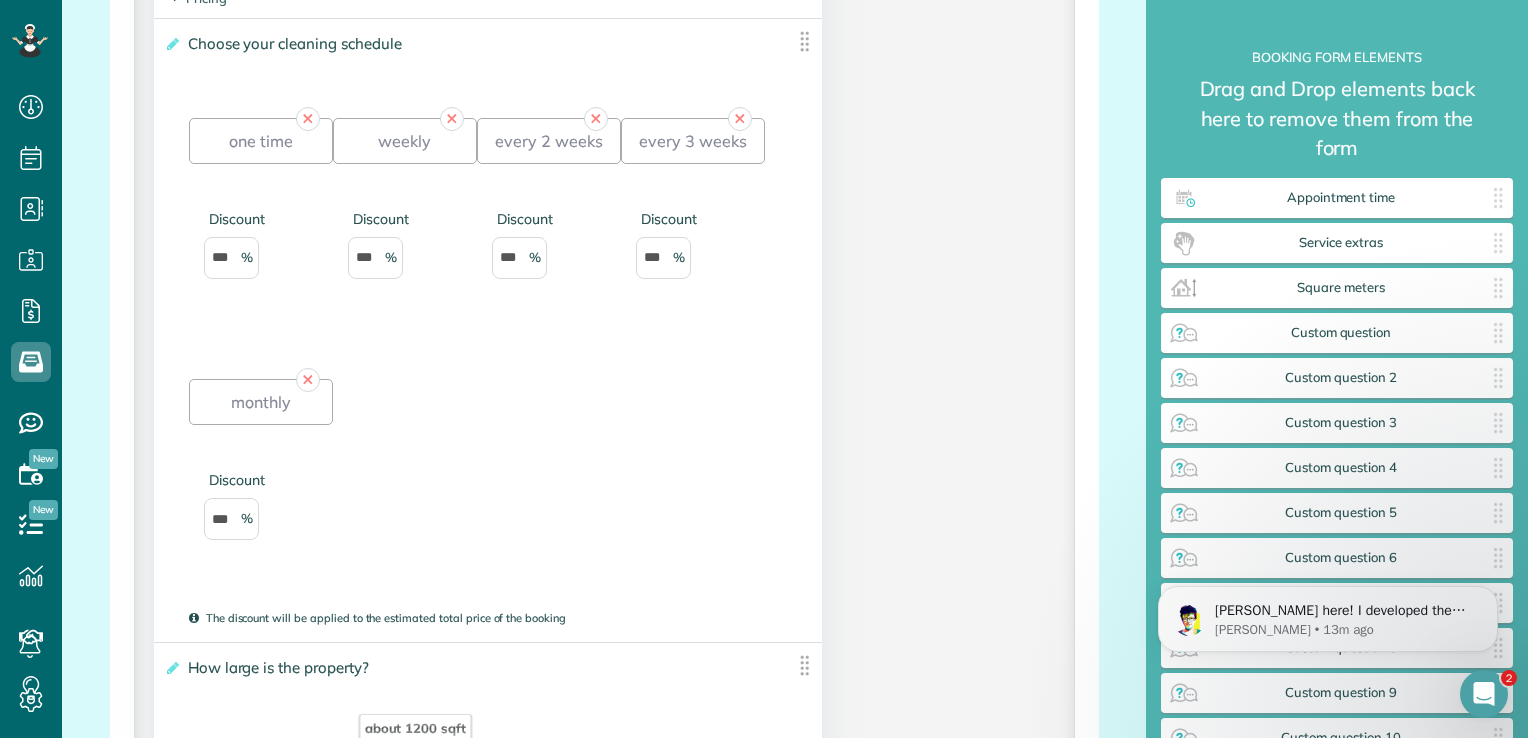 scroll, scrollTop: 1996, scrollLeft: 0, axis: vertical 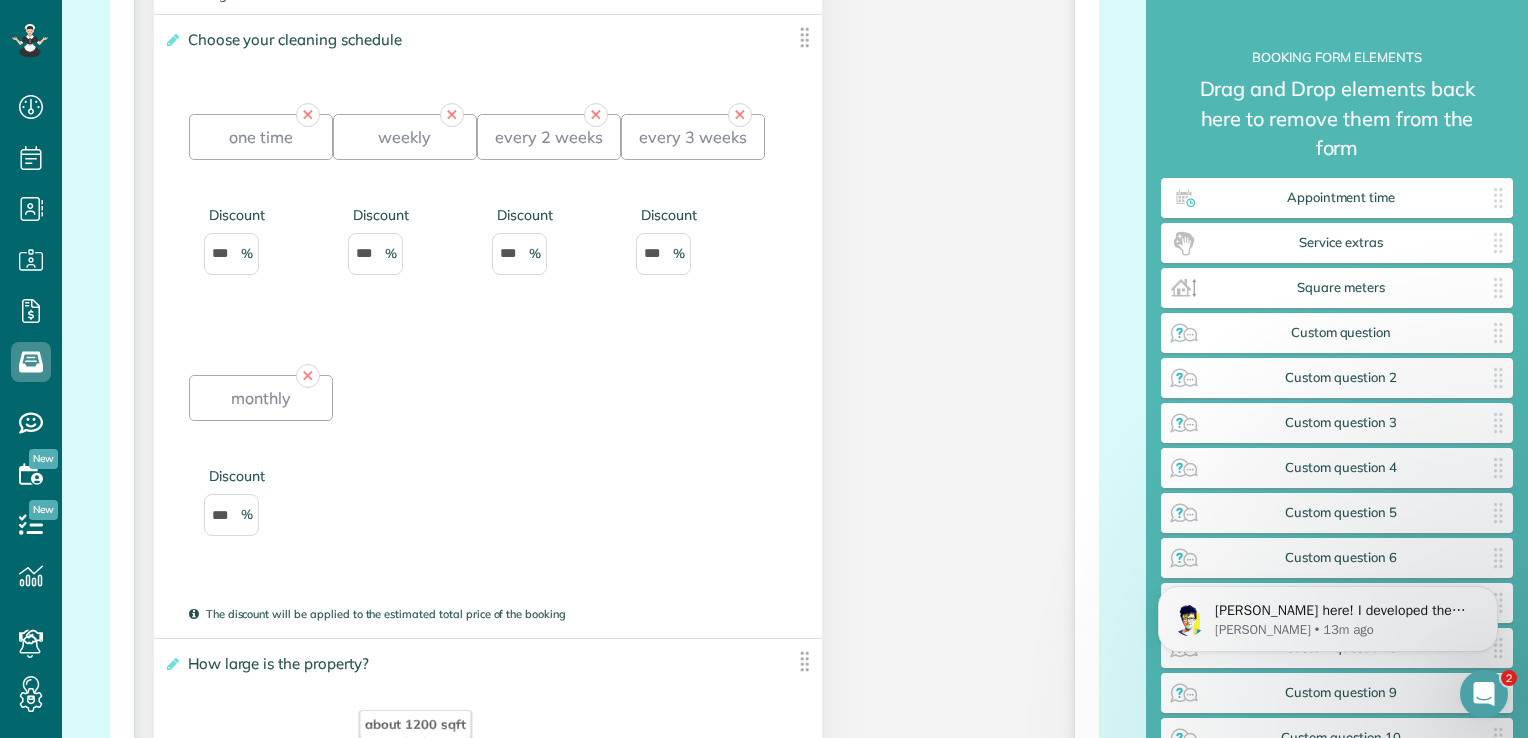 click on "Discount" at bounding box center [669, 215] 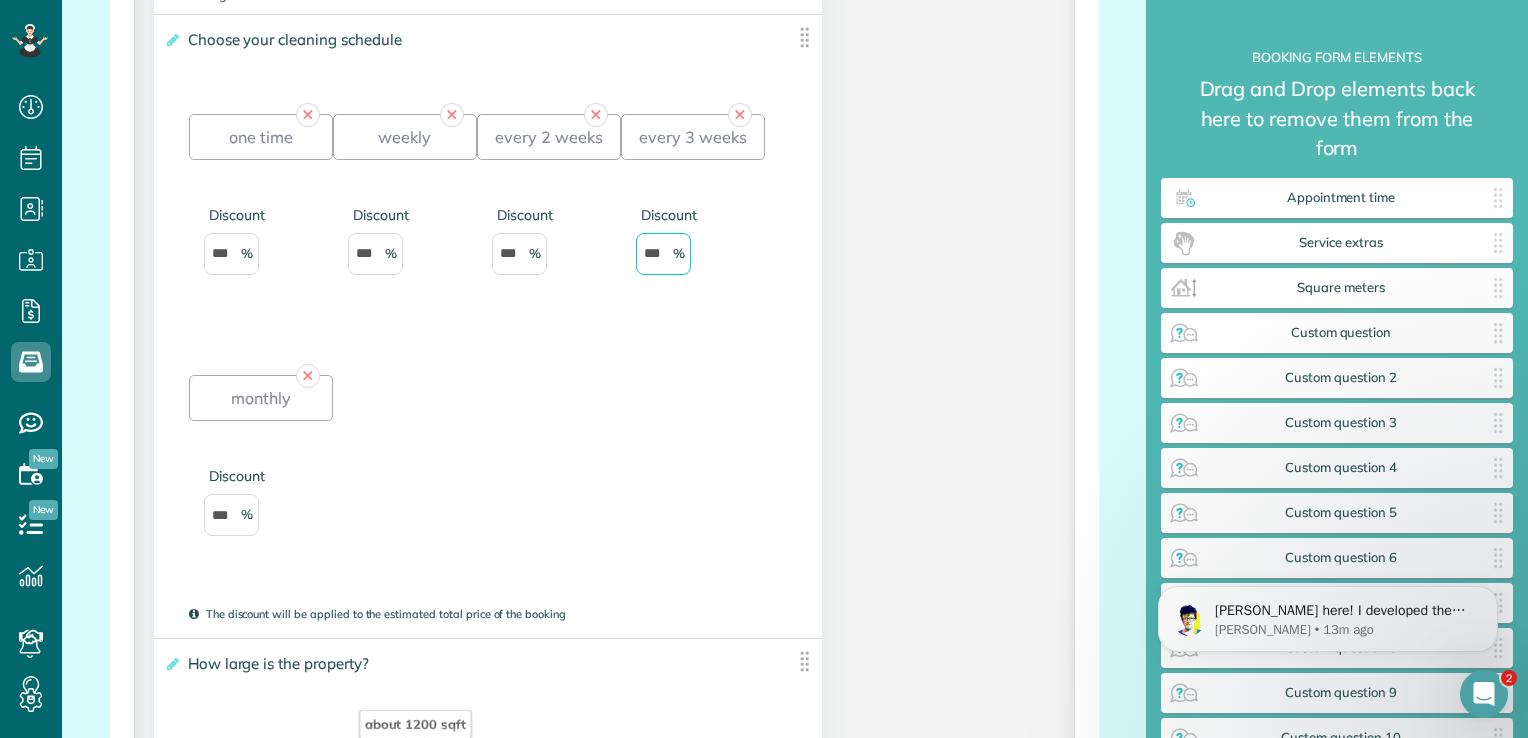 click on "***" at bounding box center (663, 254) 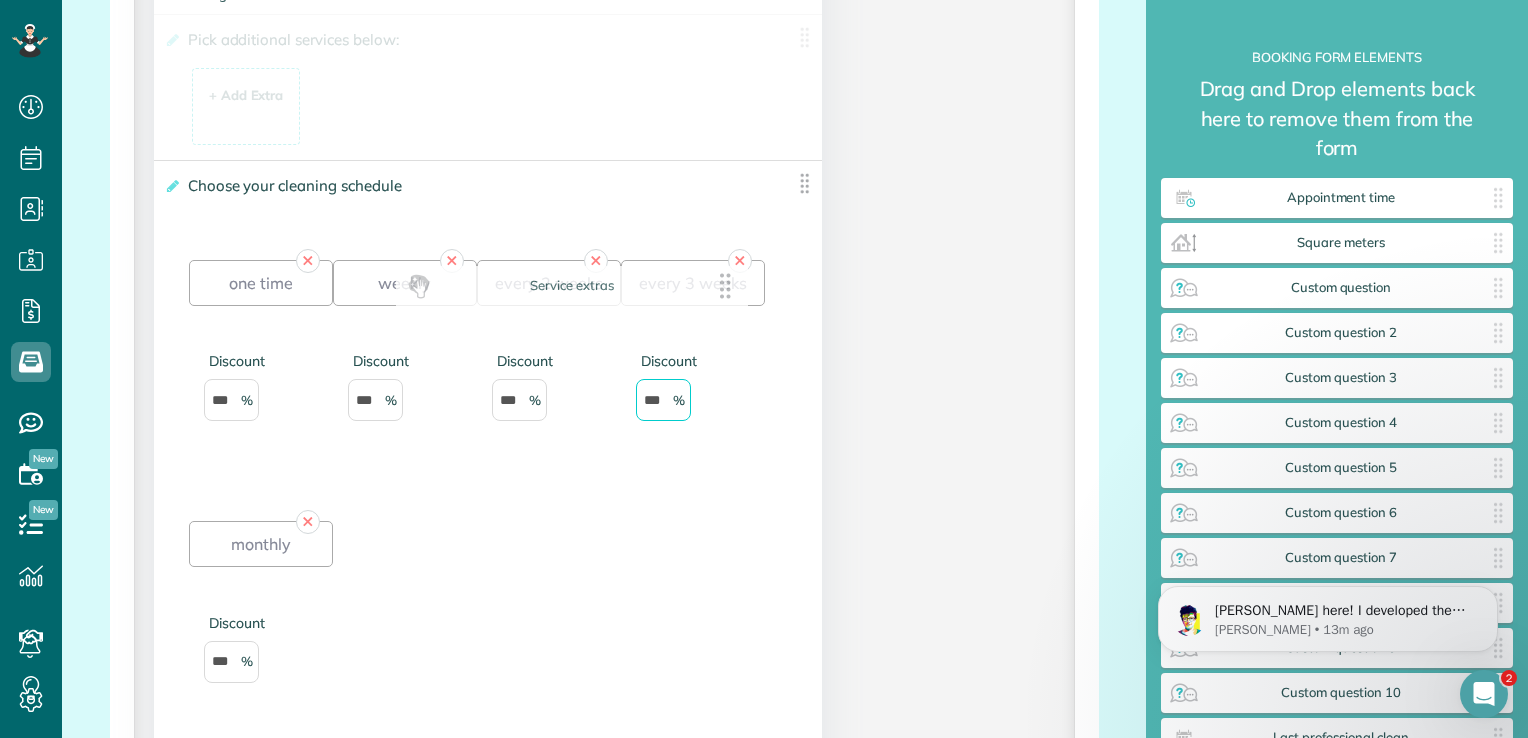 drag, startPoint x: 1268, startPoint y: 250, endPoint x: 503, endPoint y: 293, distance: 766.2075 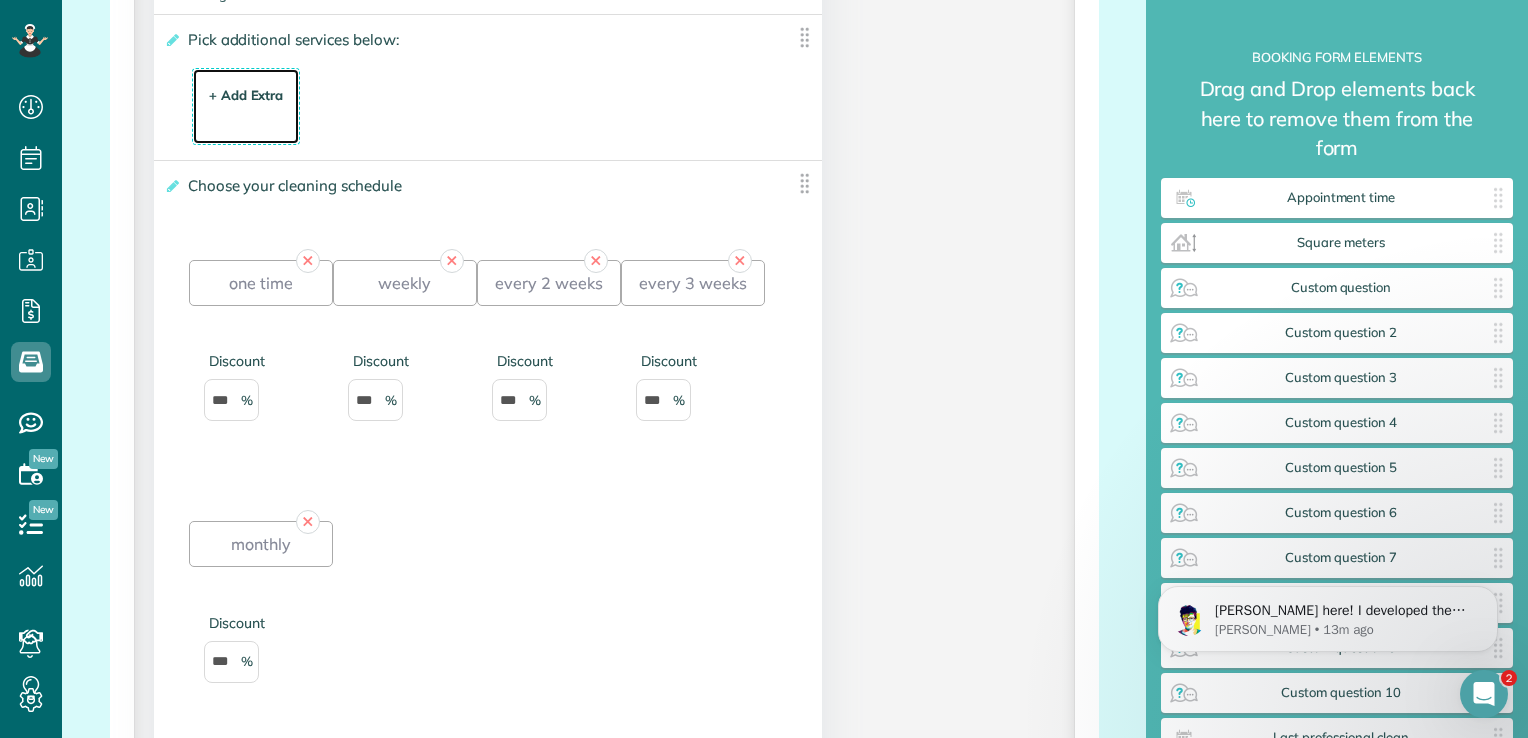 click on "+ Add Extra" at bounding box center (246, 95) 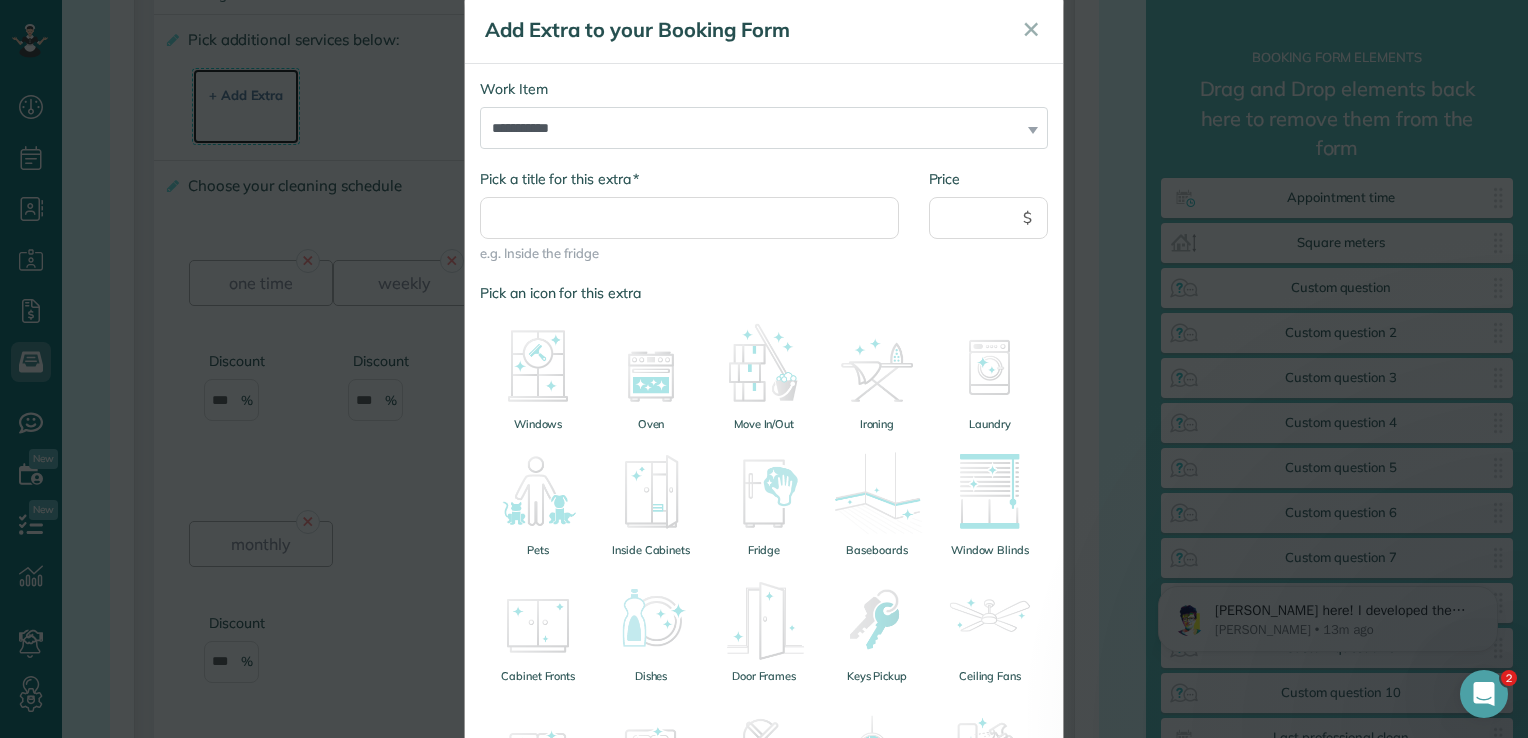 scroll, scrollTop: 0, scrollLeft: 0, axis: both 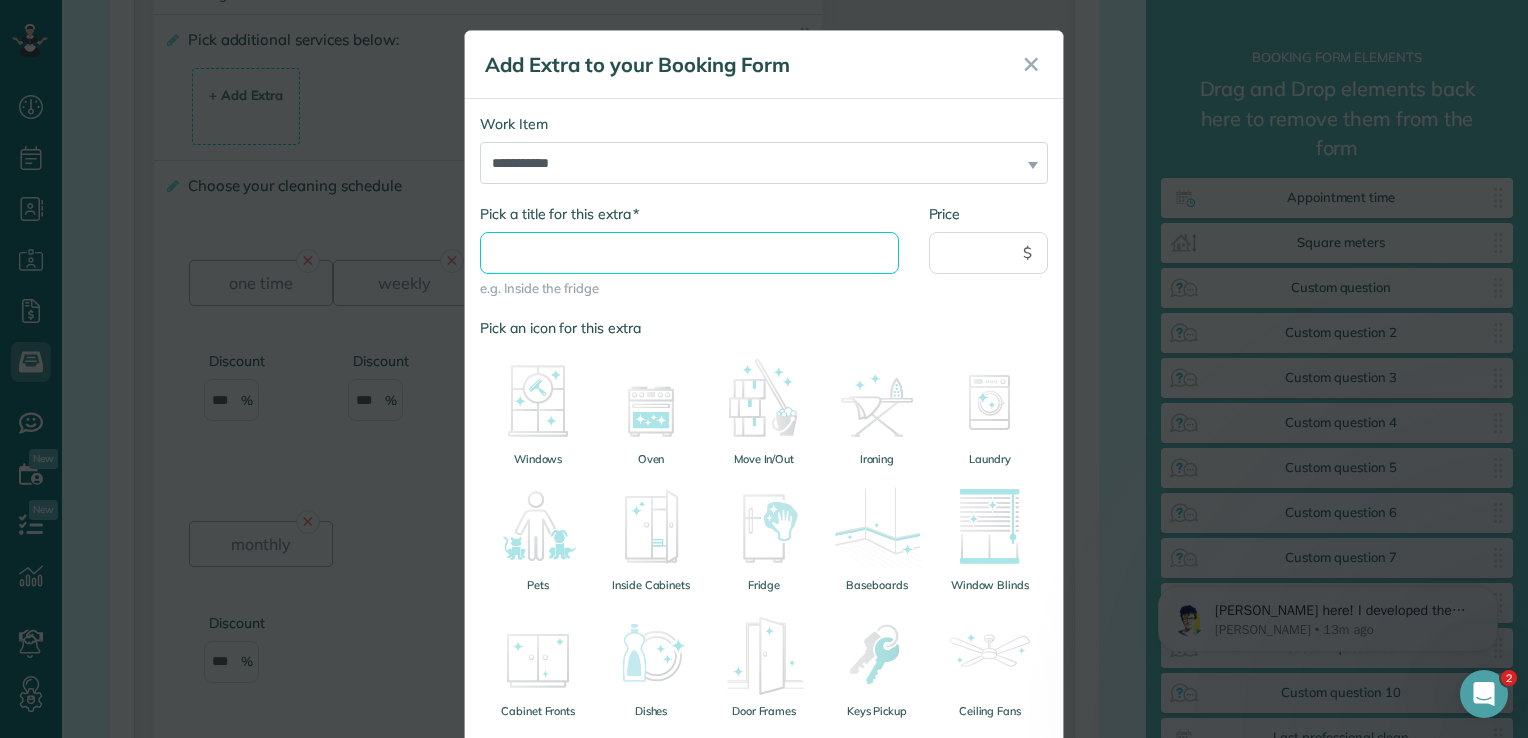 click on "*  Pick a title for this extra" at bounding box center [689, 253] 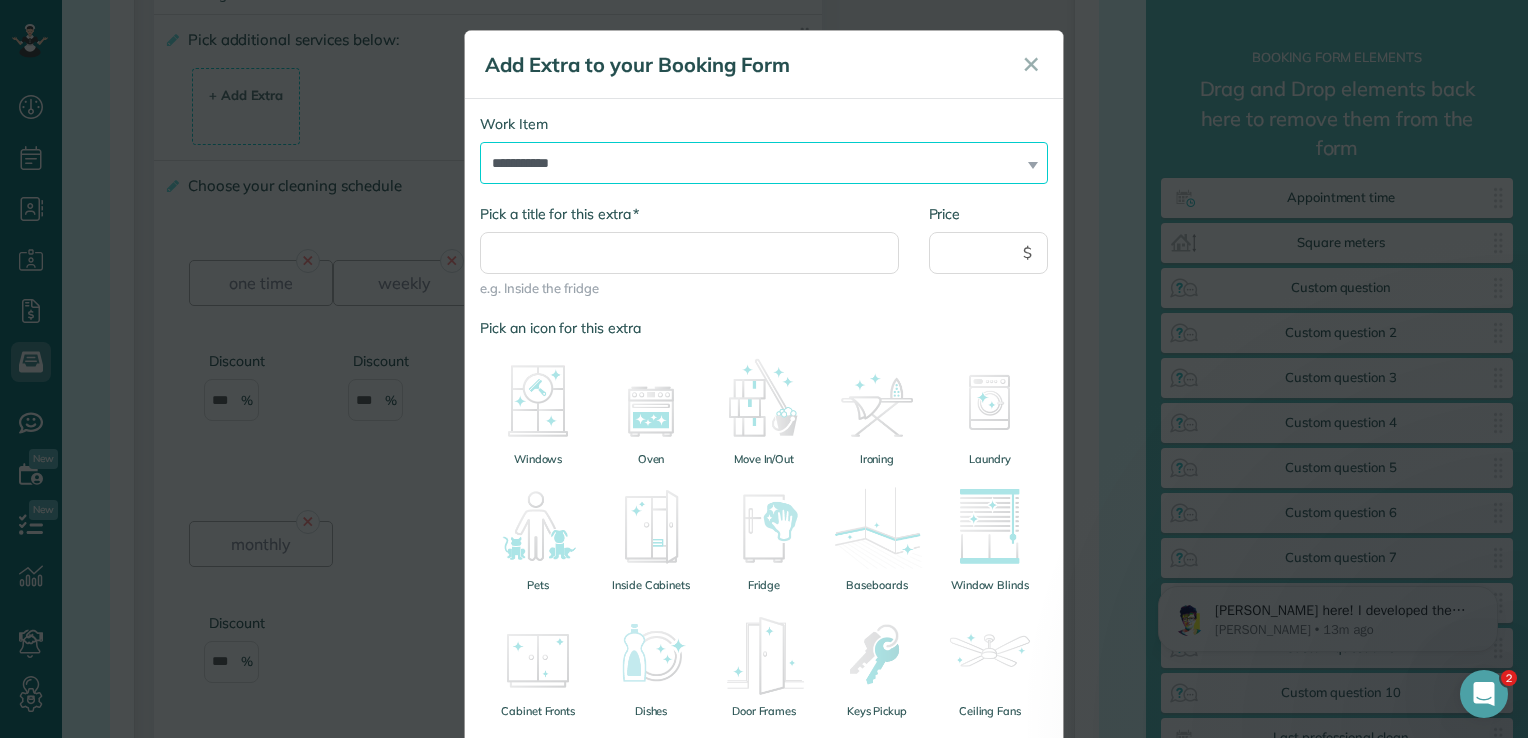 click on "**********" at bounding box center (764, 163) 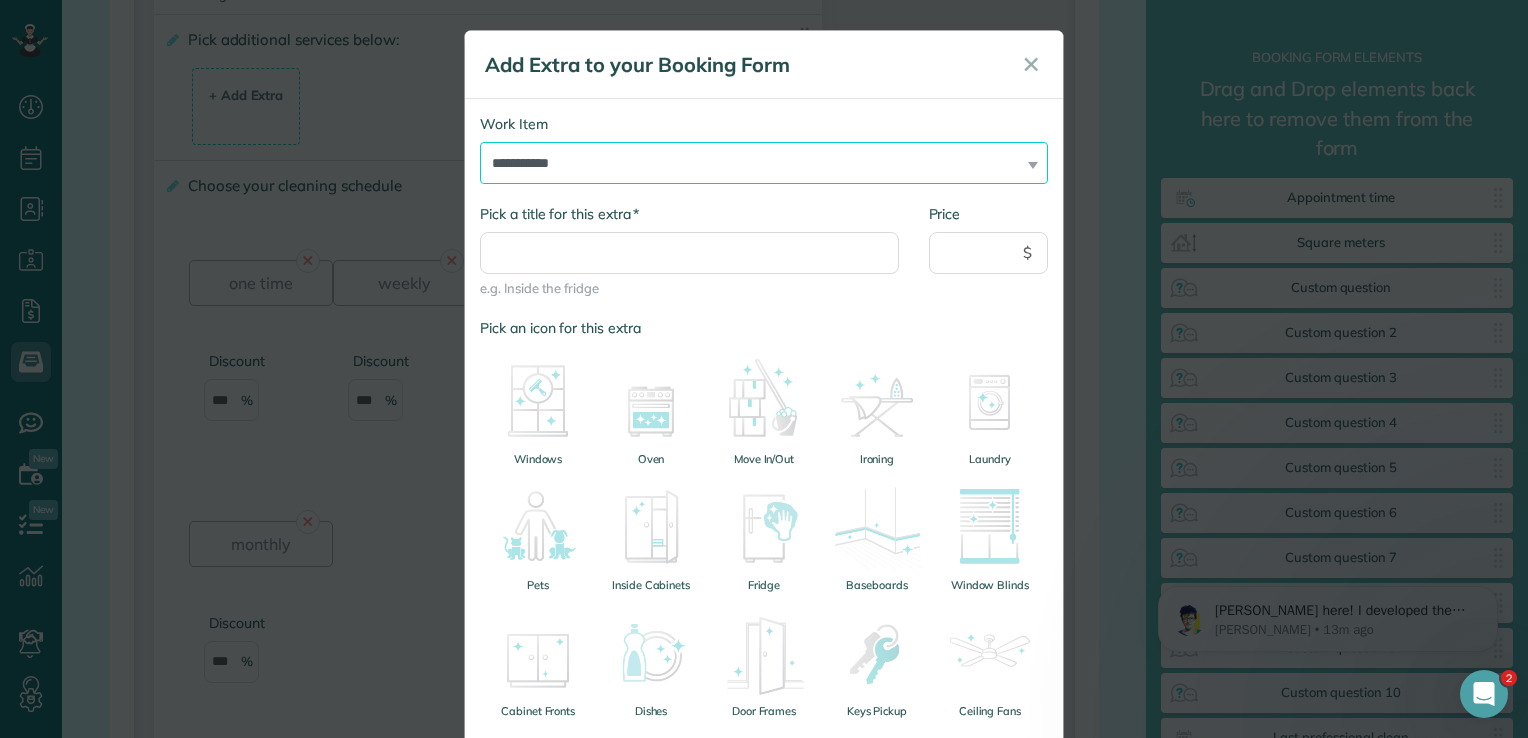 select on "******" 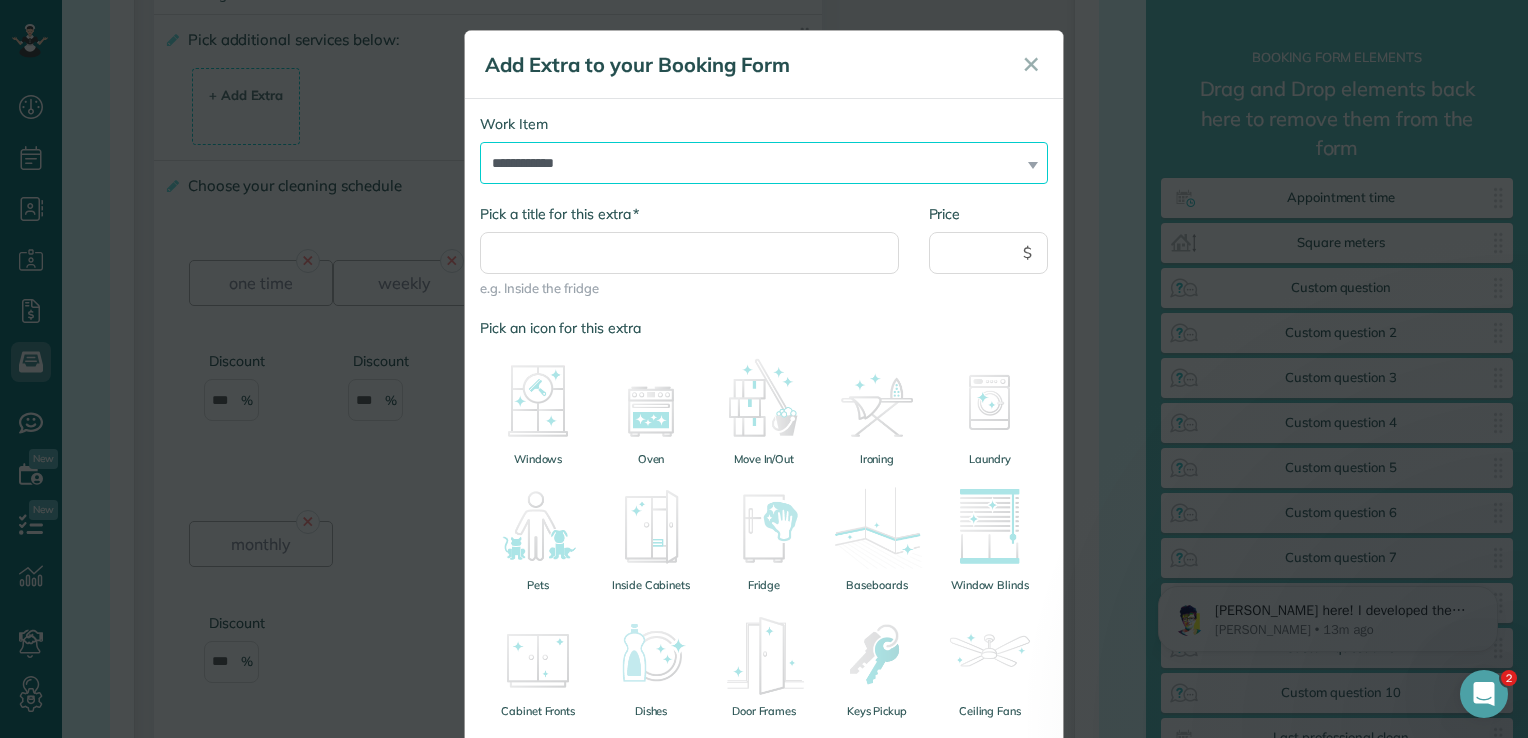click on "**********" at bounding box center (764, 163) 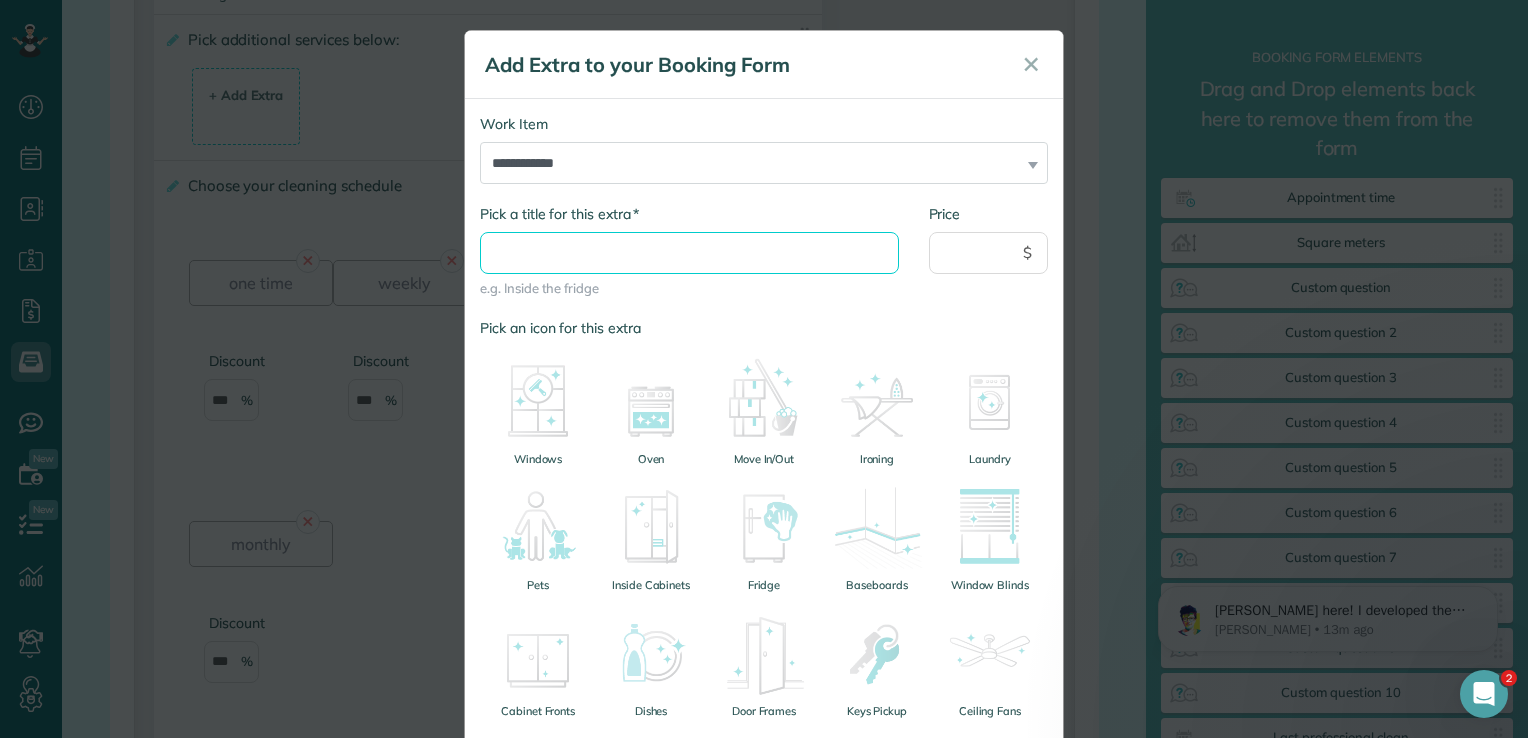 click on "*  Pick a title for this extra" at bounding box center [689, 253] 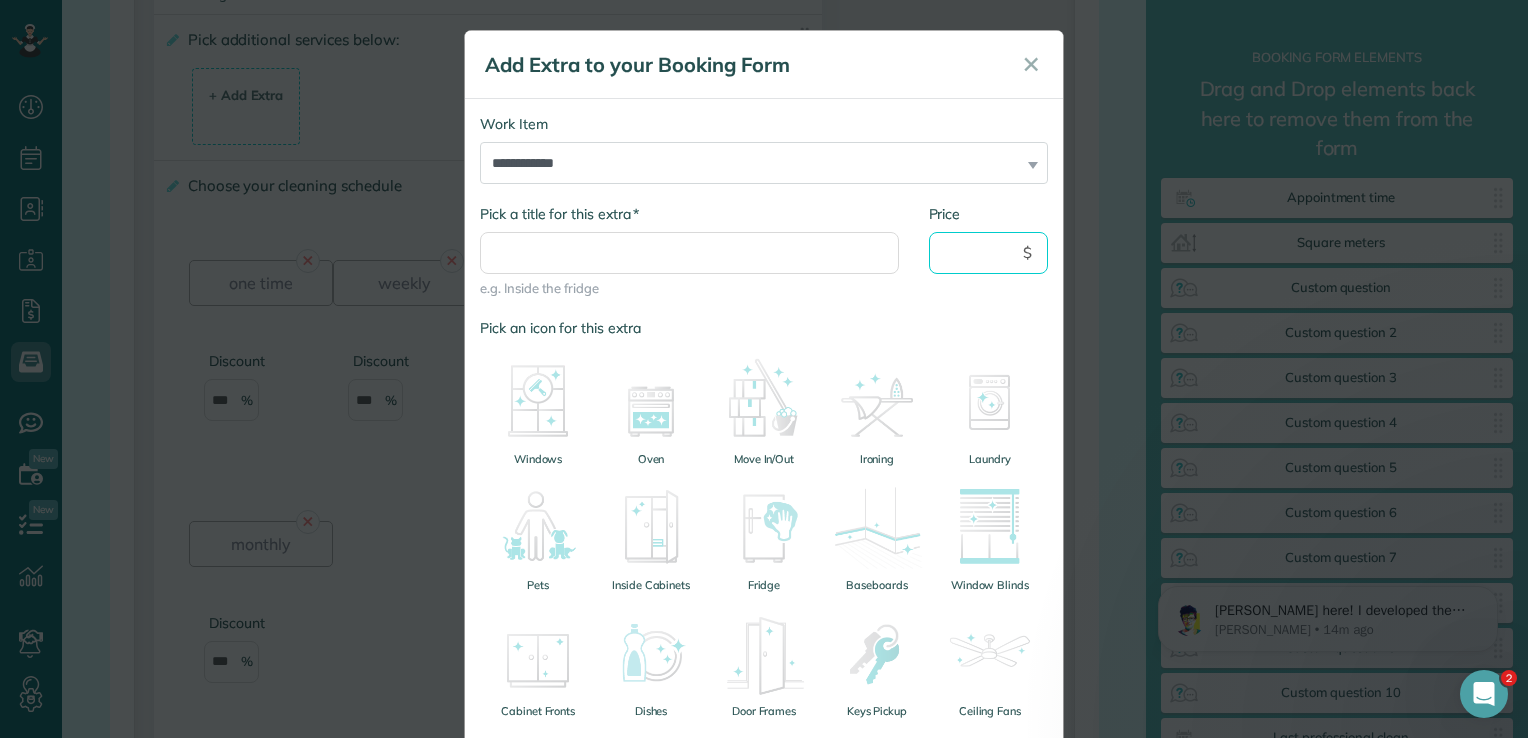 click on "Price" at bounding box center [989, 253] 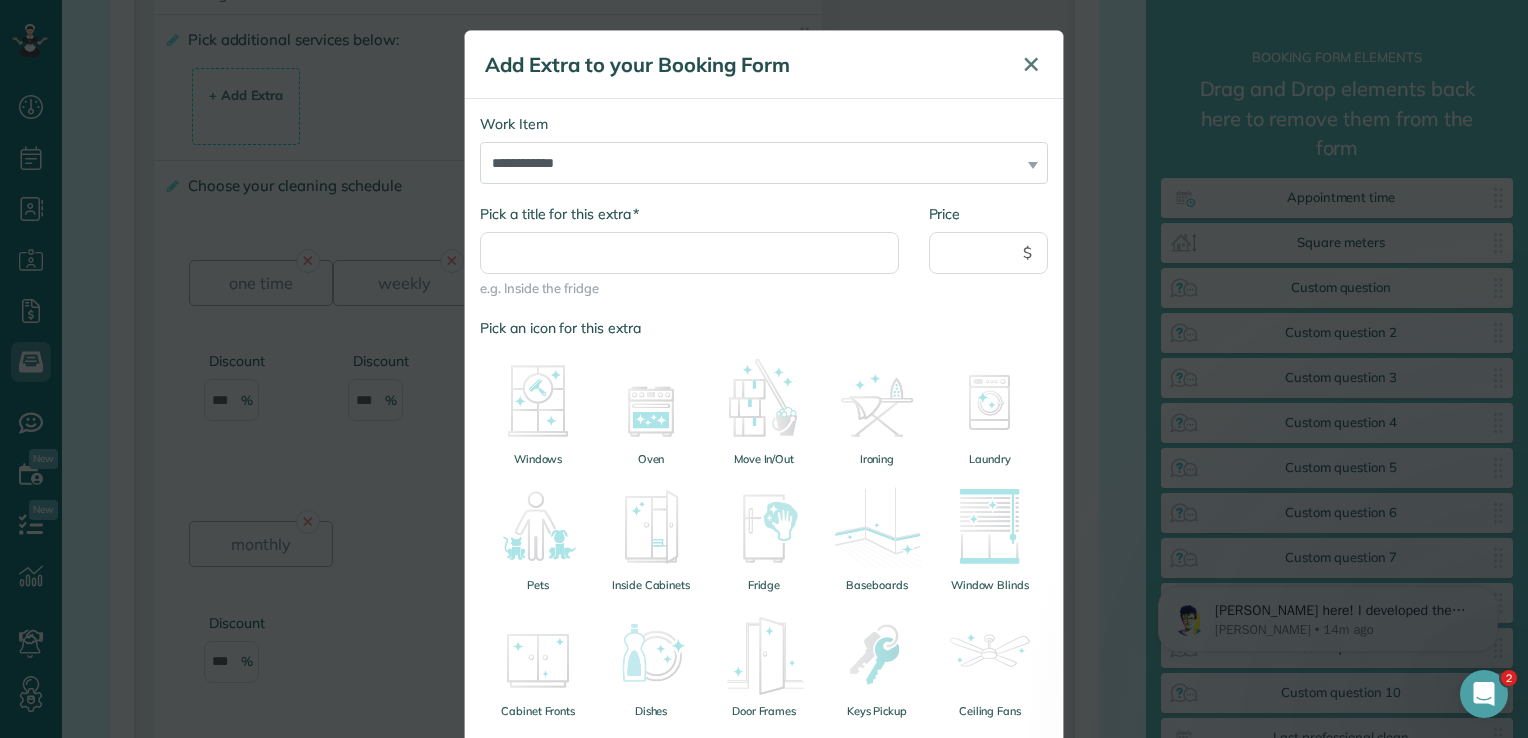 click on "✕" at bounding box center [1031, 65] 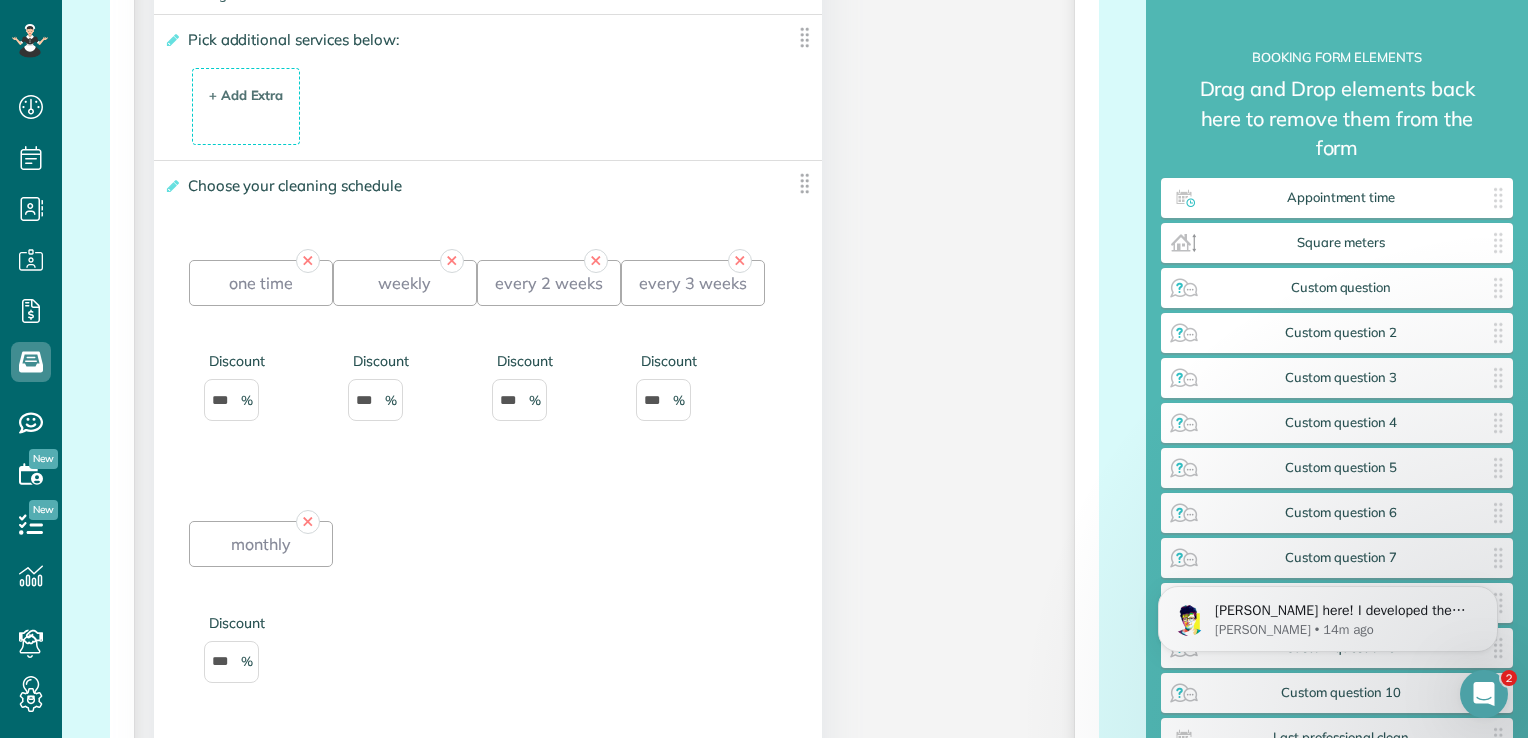 click on "[PERSON_NAME] here! I developed the software you're currently trialing (though I have help now!) How was your first day on ZenMaid?  Click reply below and let me and team know what you're looking for or what you need.  We're here to help! - [PERSON_NAME] CTO, [DOMAIN_NAME] Software PS Hit reply now - we want to hear from you :-) [PERSON_NAME] • 14m ago" at bounding box center [1328, 527] 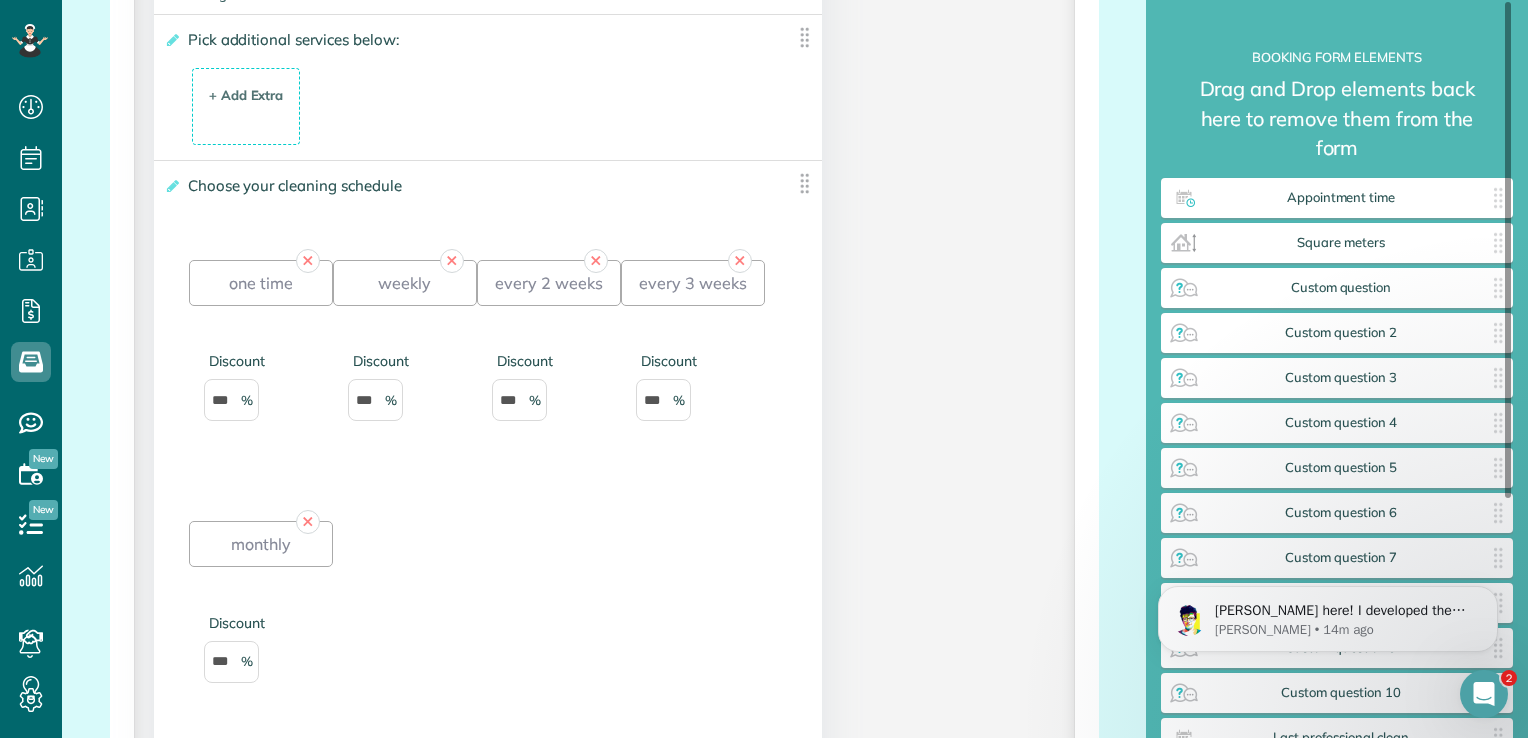 click on "**********" at bounding box center (604, -171) 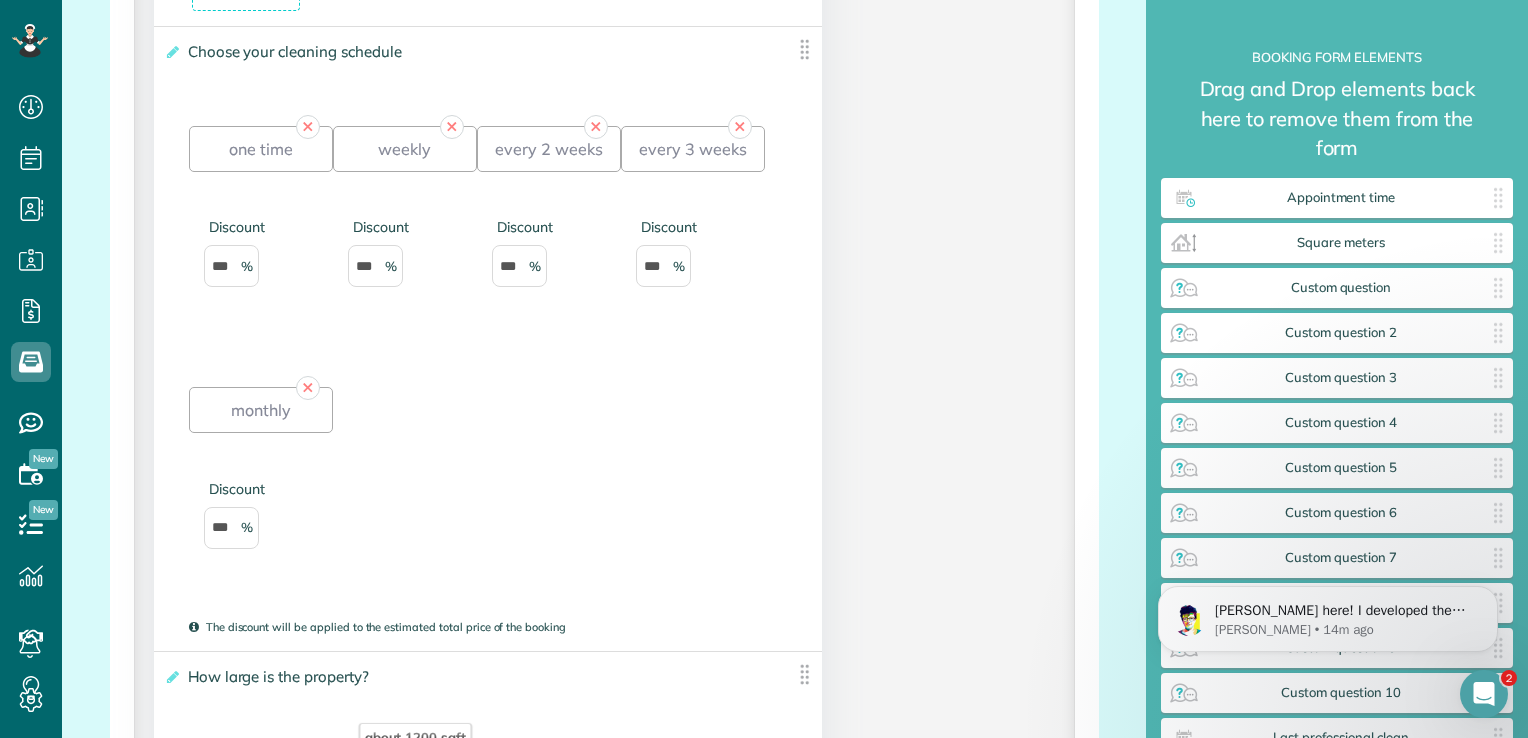 scroll, scrollTop: 1968, scrollLeft: 0, axis: vertical 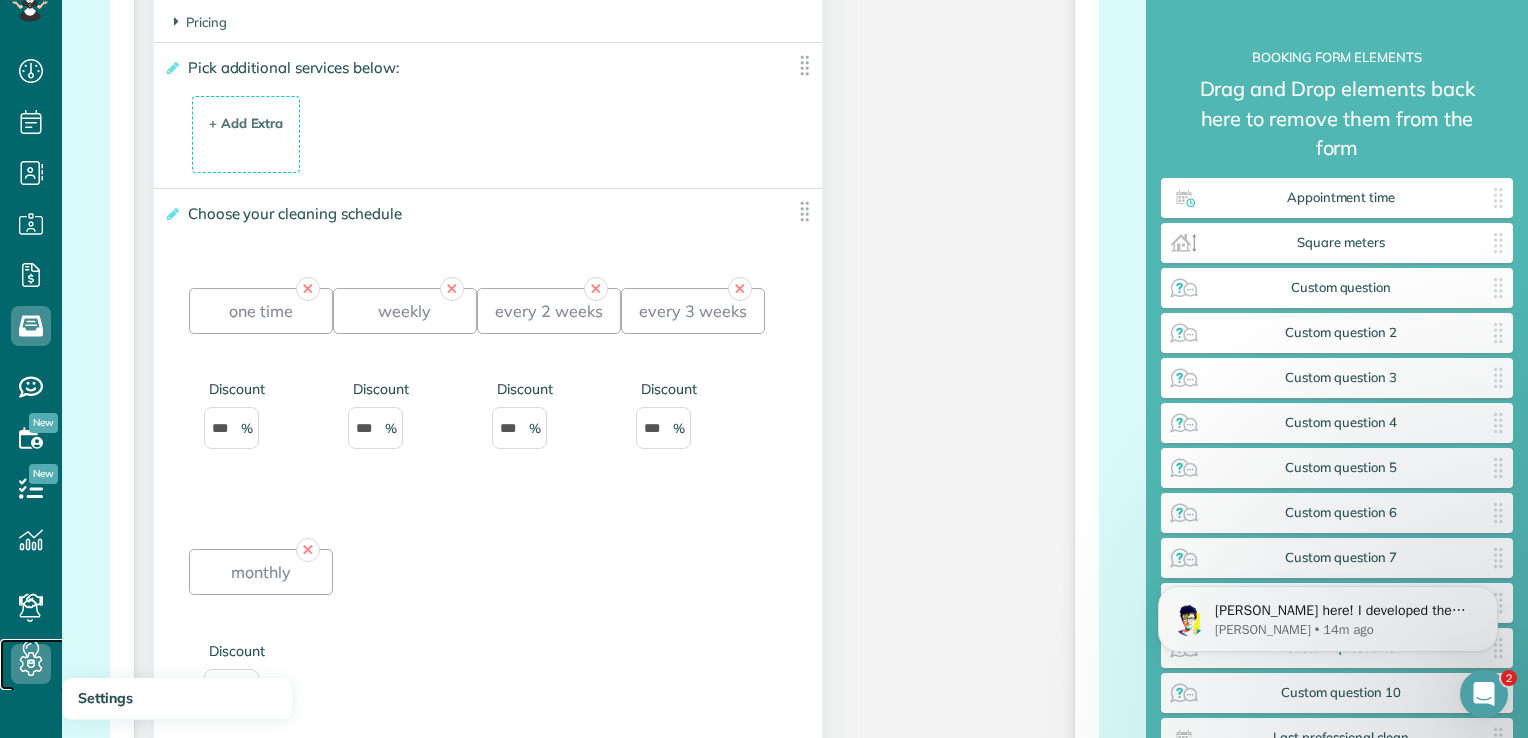 click 